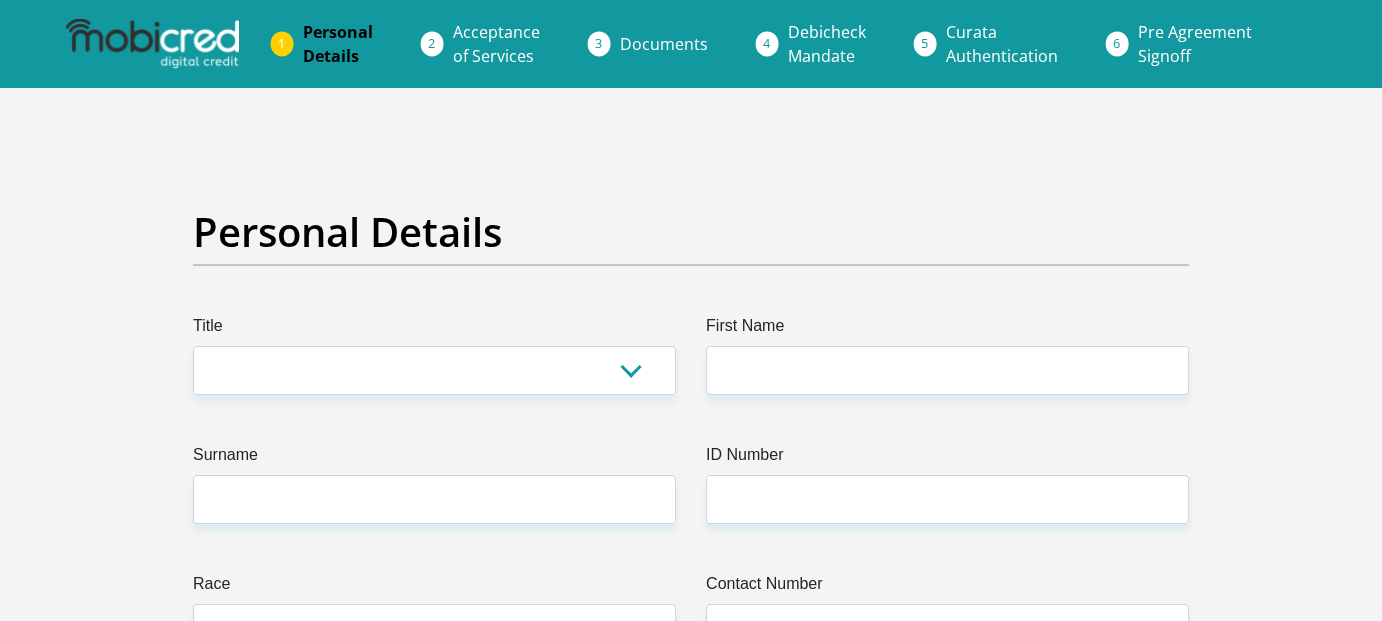 scroll, scrollTop: 0, scrollLeft: 0, axis: both 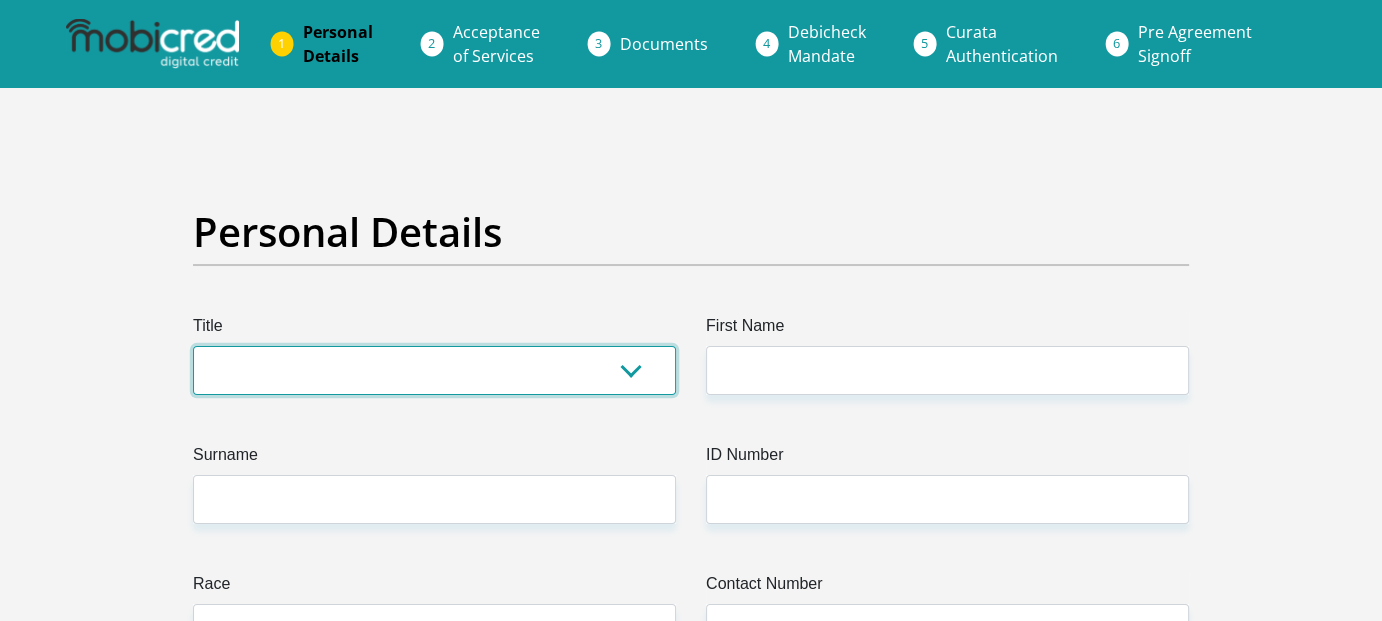click on "Mr
Ms
Mrs
Dr
[PERSON_NAME]" at bounding box center [434, 370] 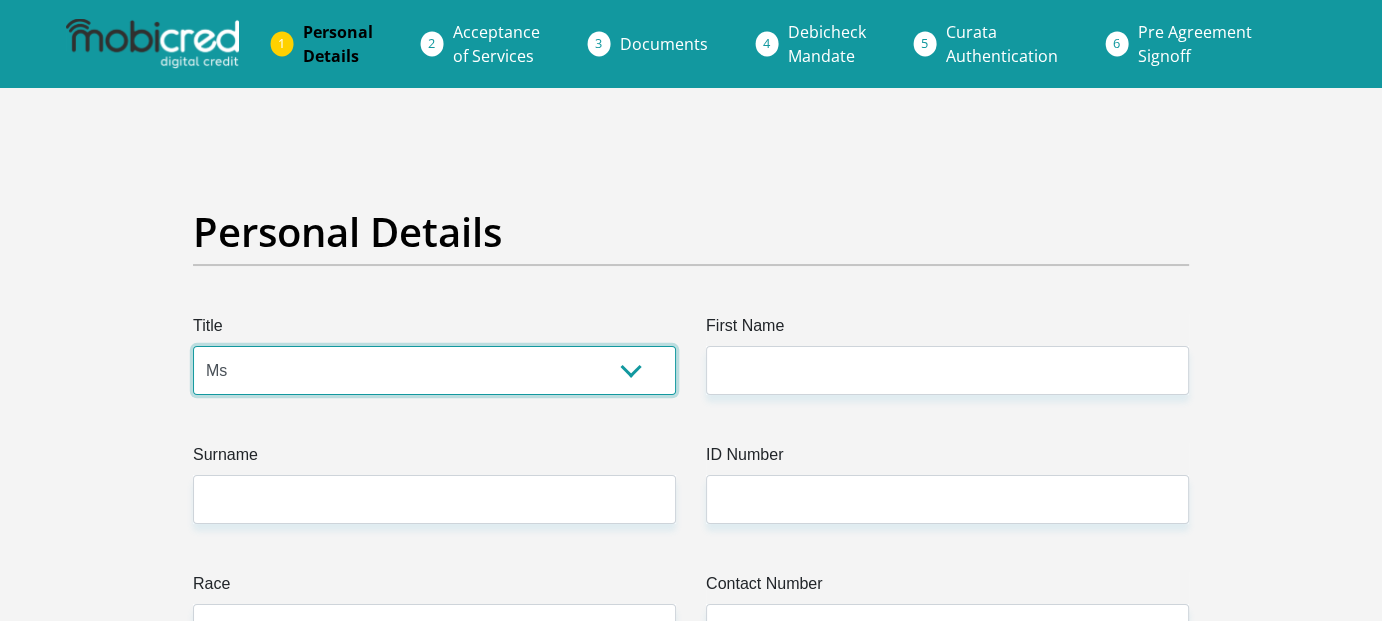 click on "Mr
Ms
Mrs
Dr
[PERSON_NAME]" at bounding box center [434, 370] 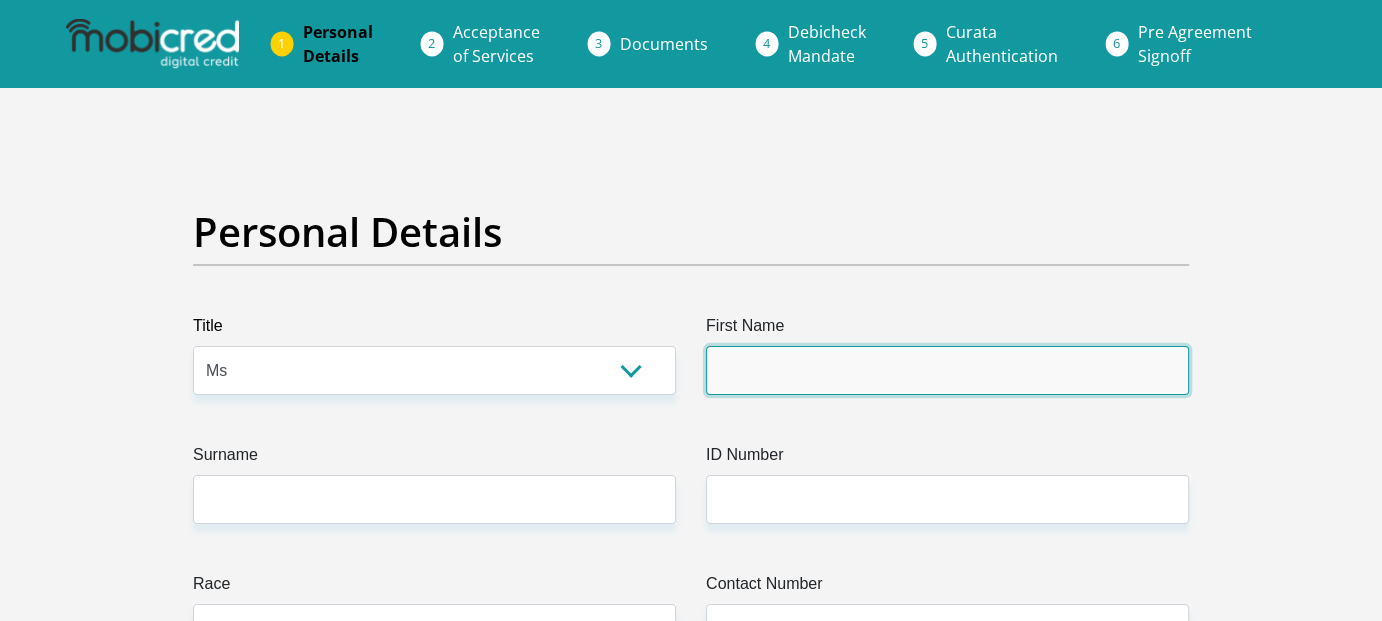 click on "First Name" at bounding box center [947, 370] 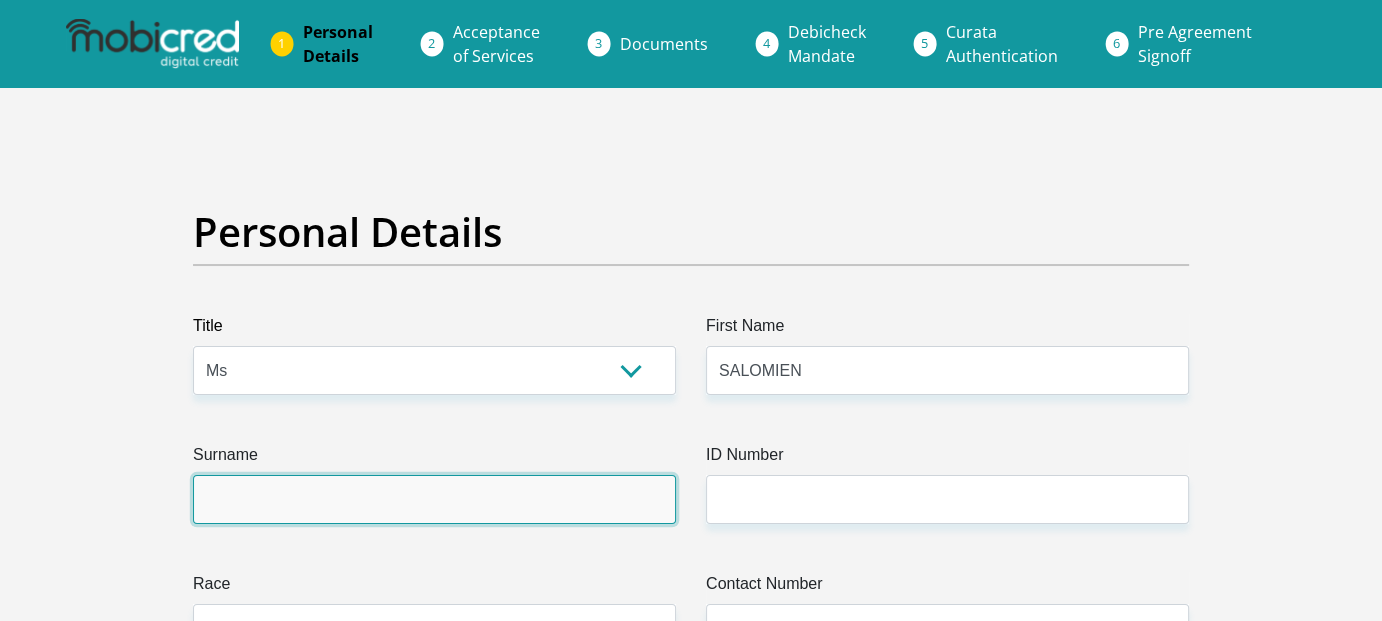 type on "[PERSON_NAME]" 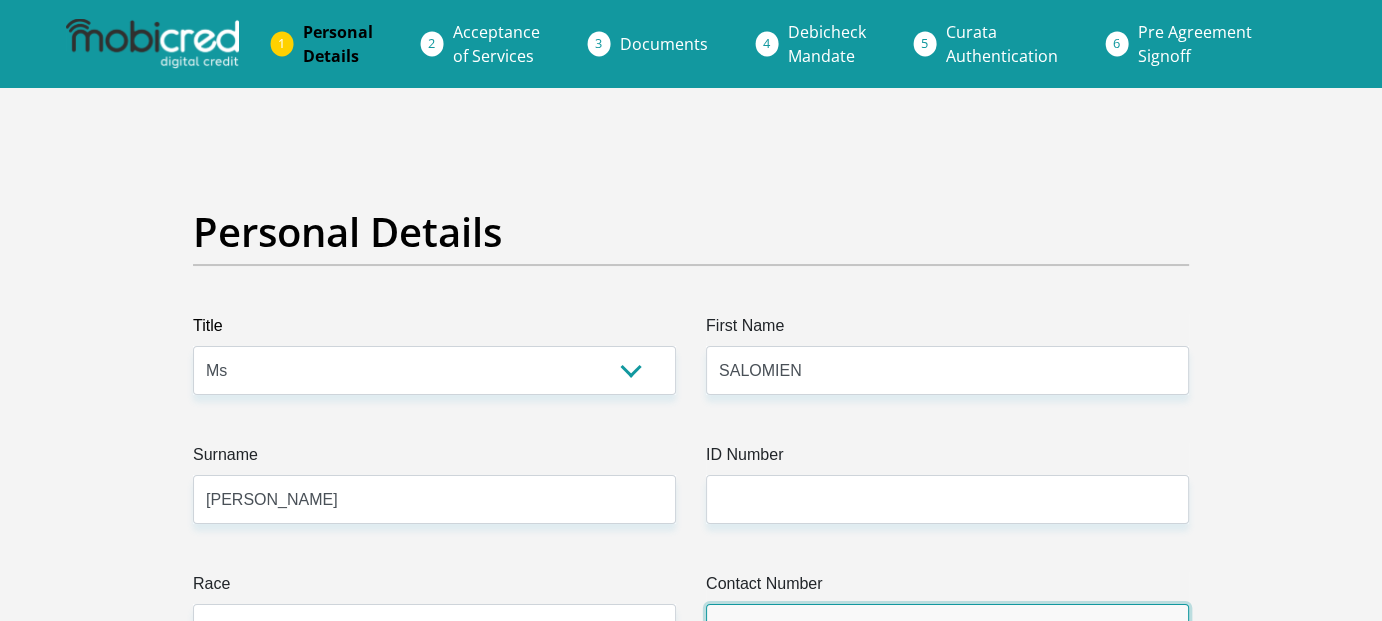 type on "0794307909" 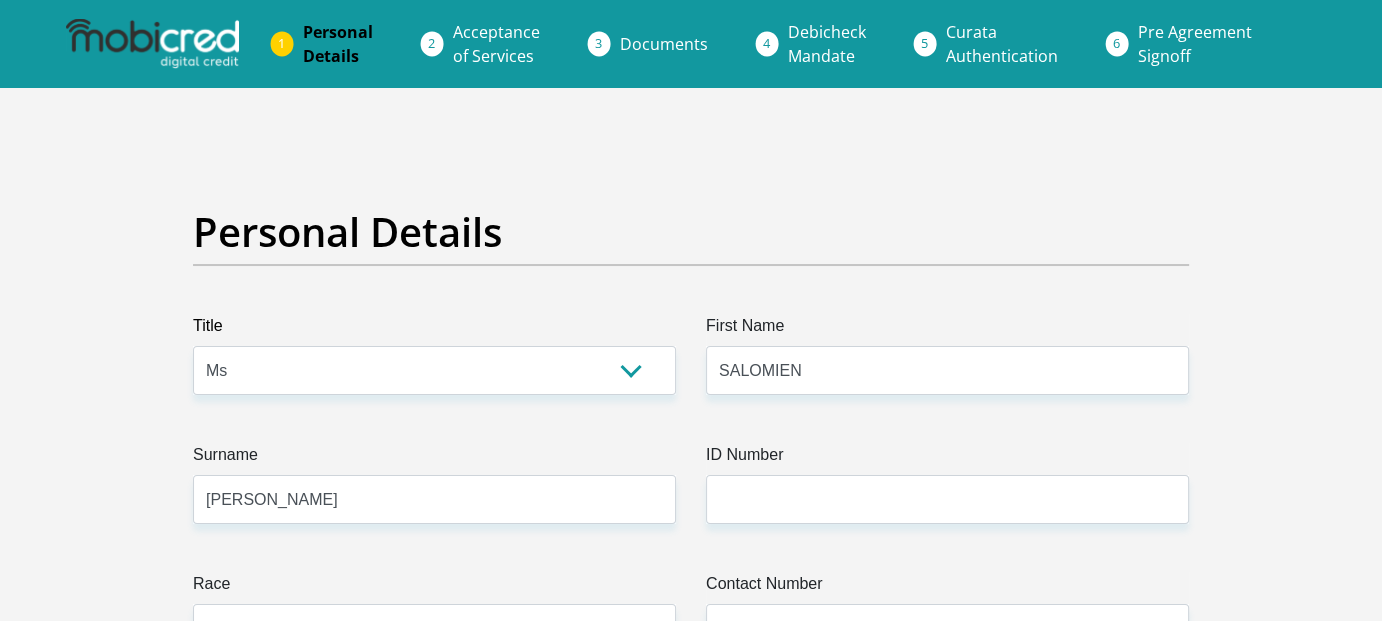 select on "ZAF" 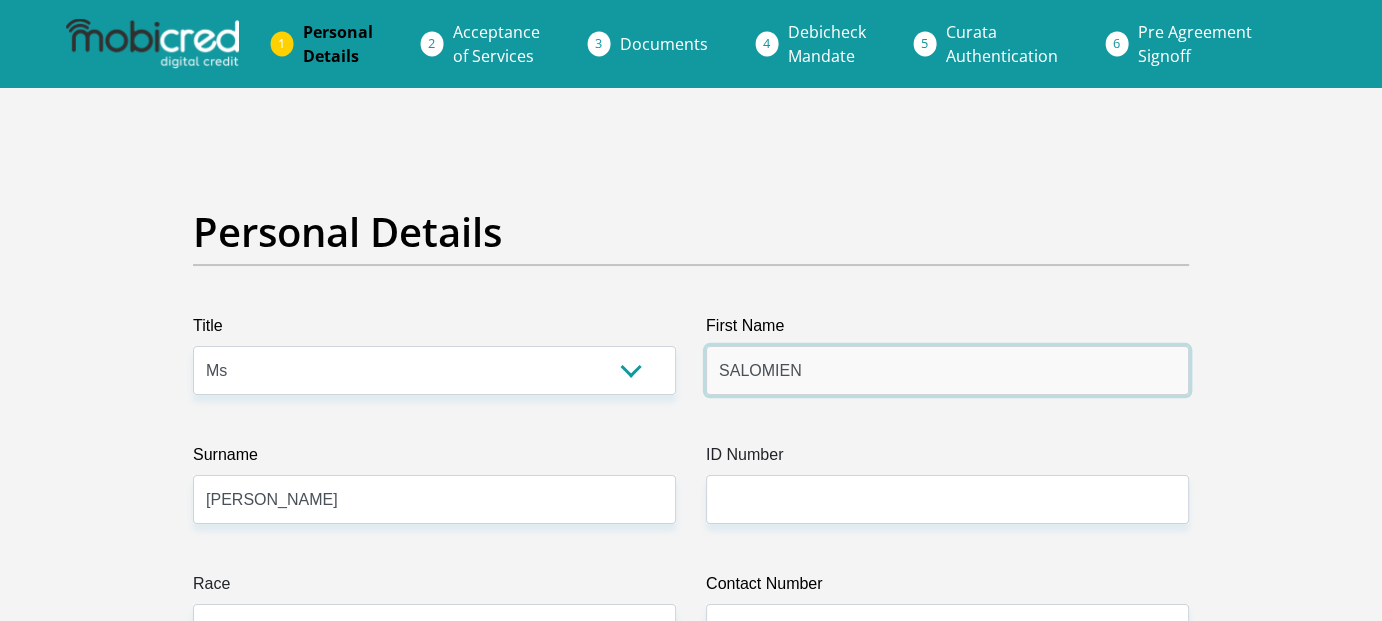 scroll, scrollTop: 100, scrollLeft: 0, axis: vertical 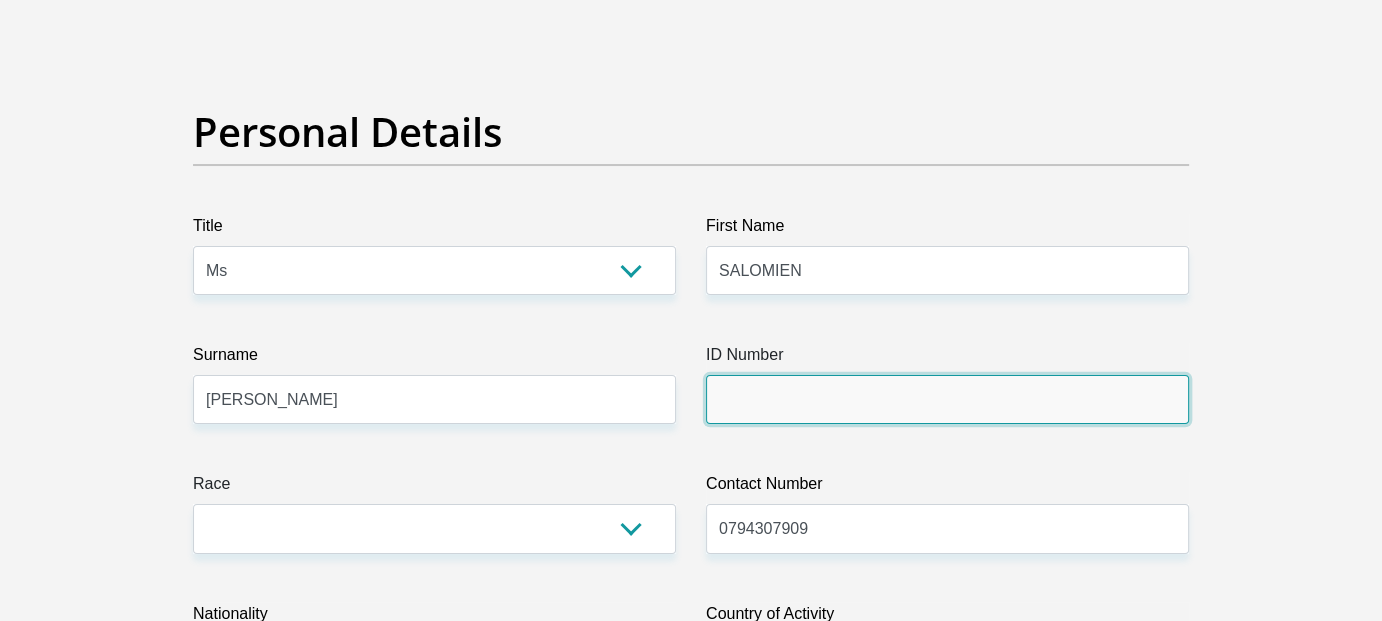 click on "ID Number" at bounding box center (947, 399) 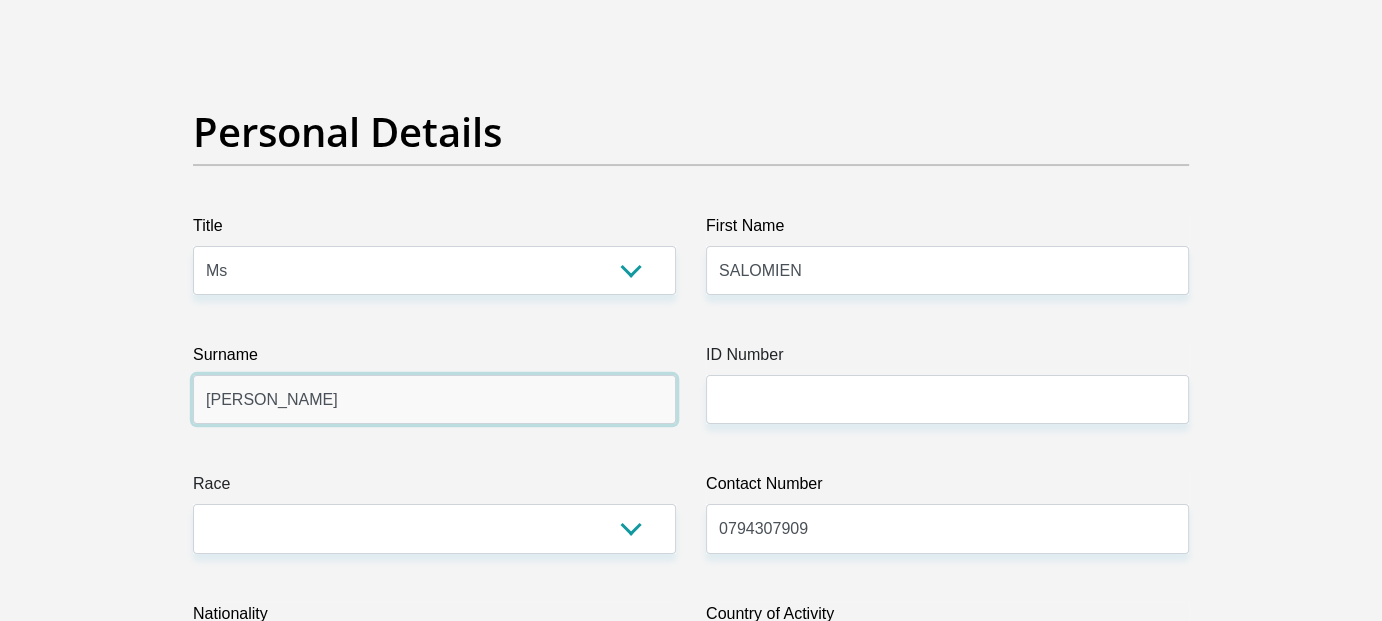 click on "[PERSON_NAME]" at bounding box center [434, 399] 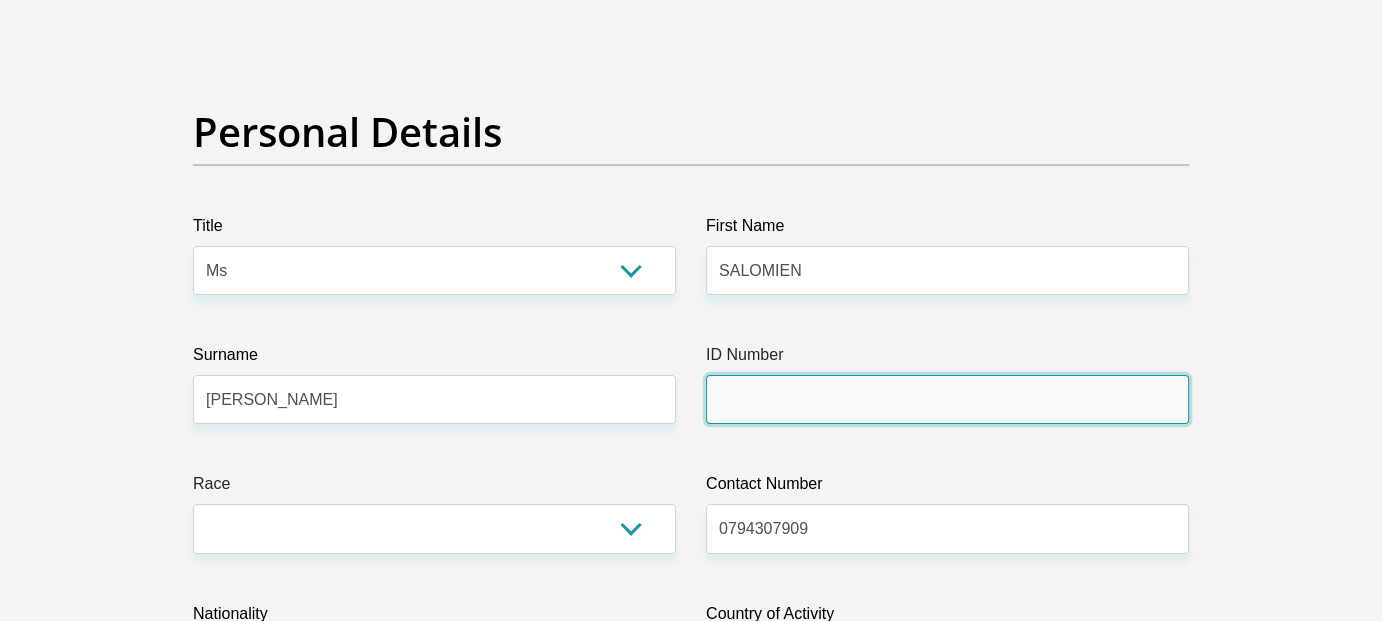 click on "ID Number" at bounding box center (947, 399) 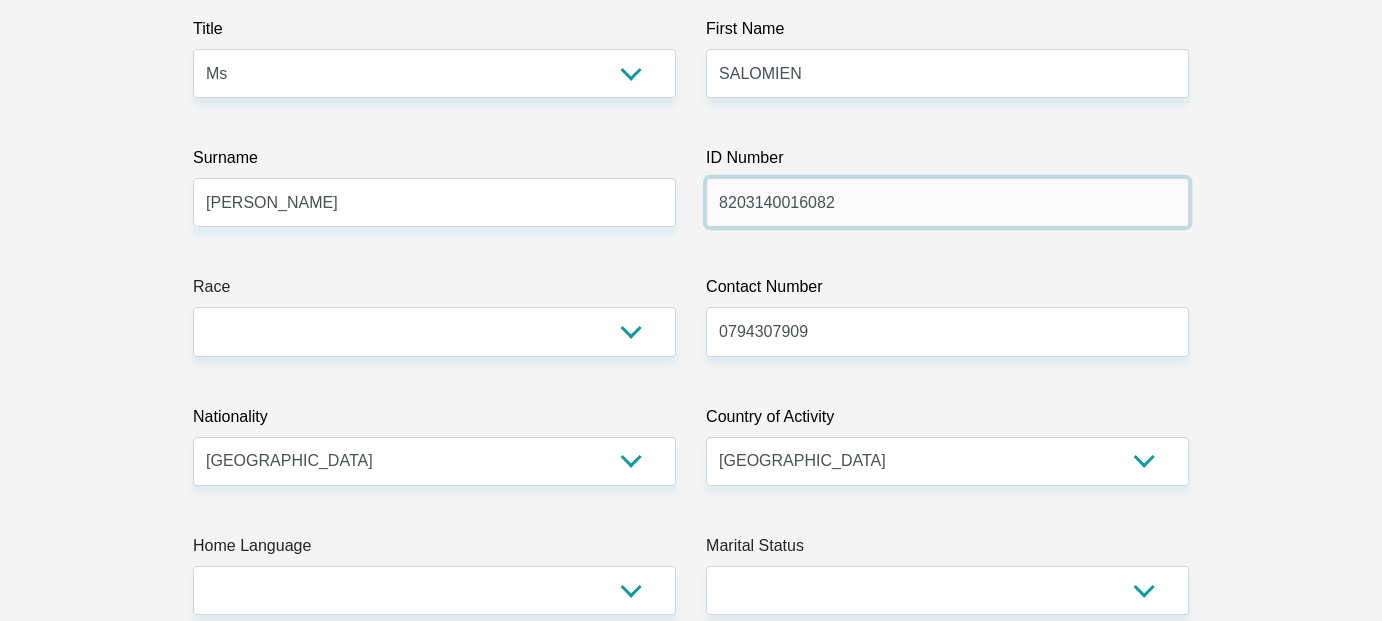 scroll, scrollTop: 300, scrollLeft: 0, axis: vertical 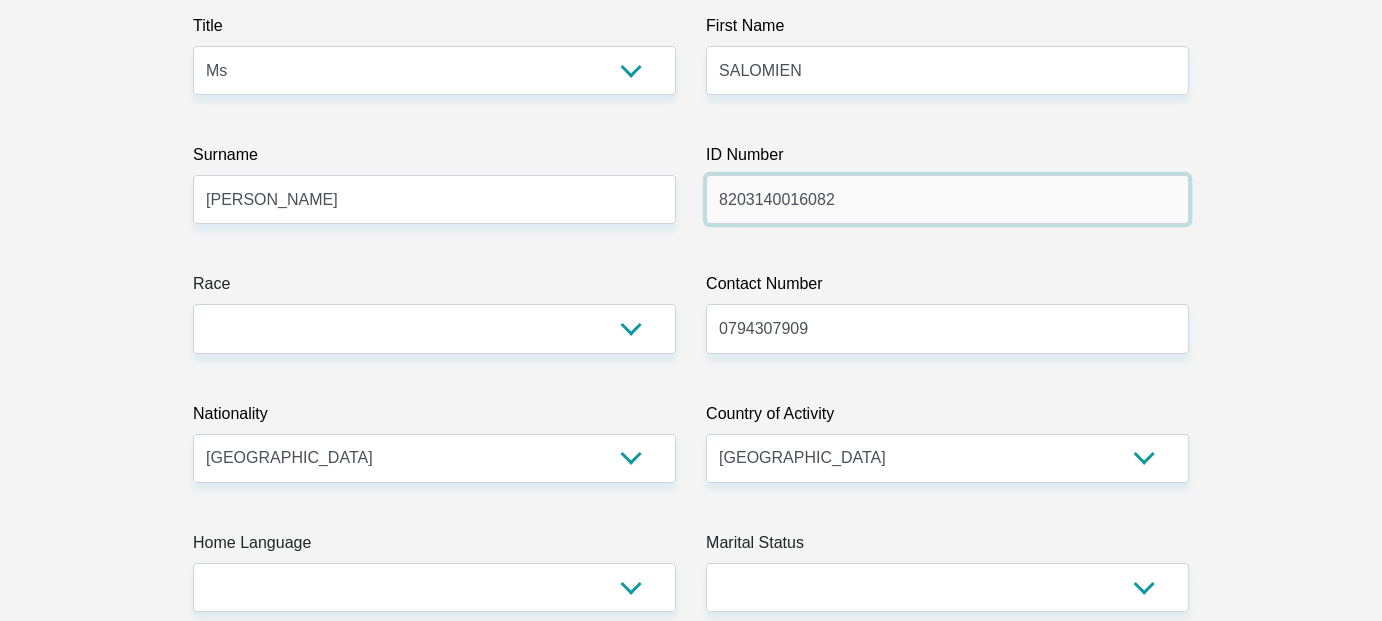 type on "8203140016082" 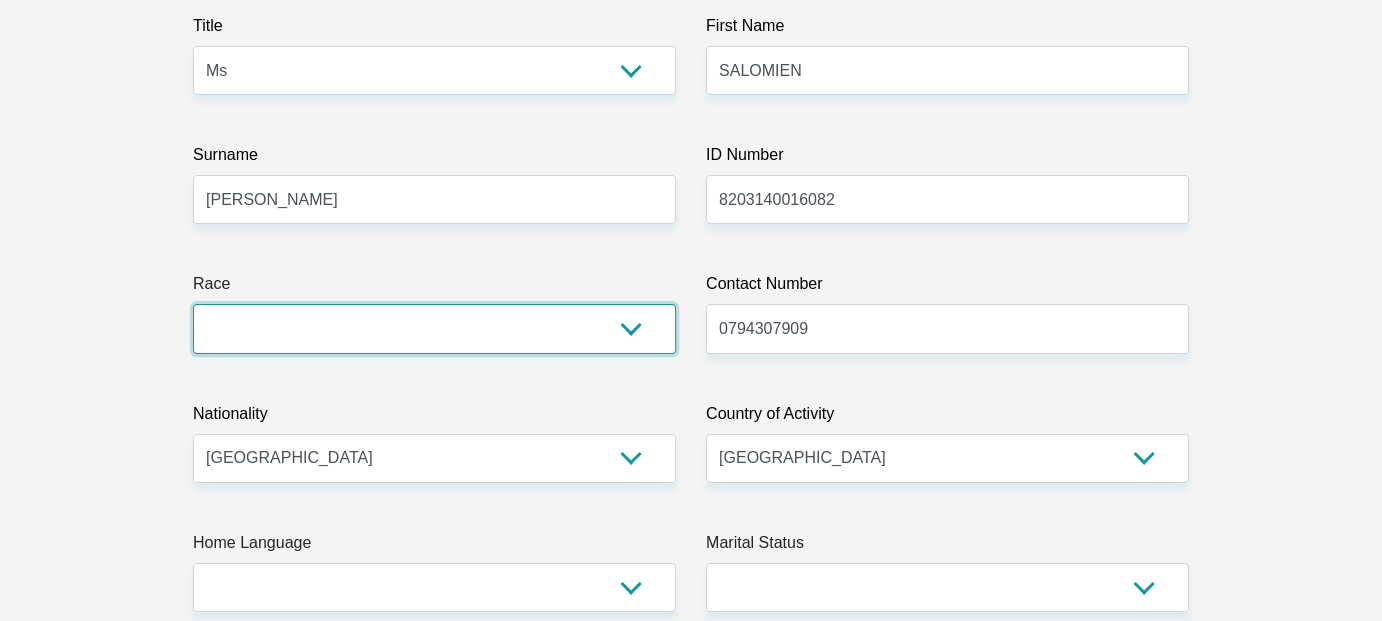 click on "Black
Coloured
Indian
White
Other" at bounding box center [434, 328] 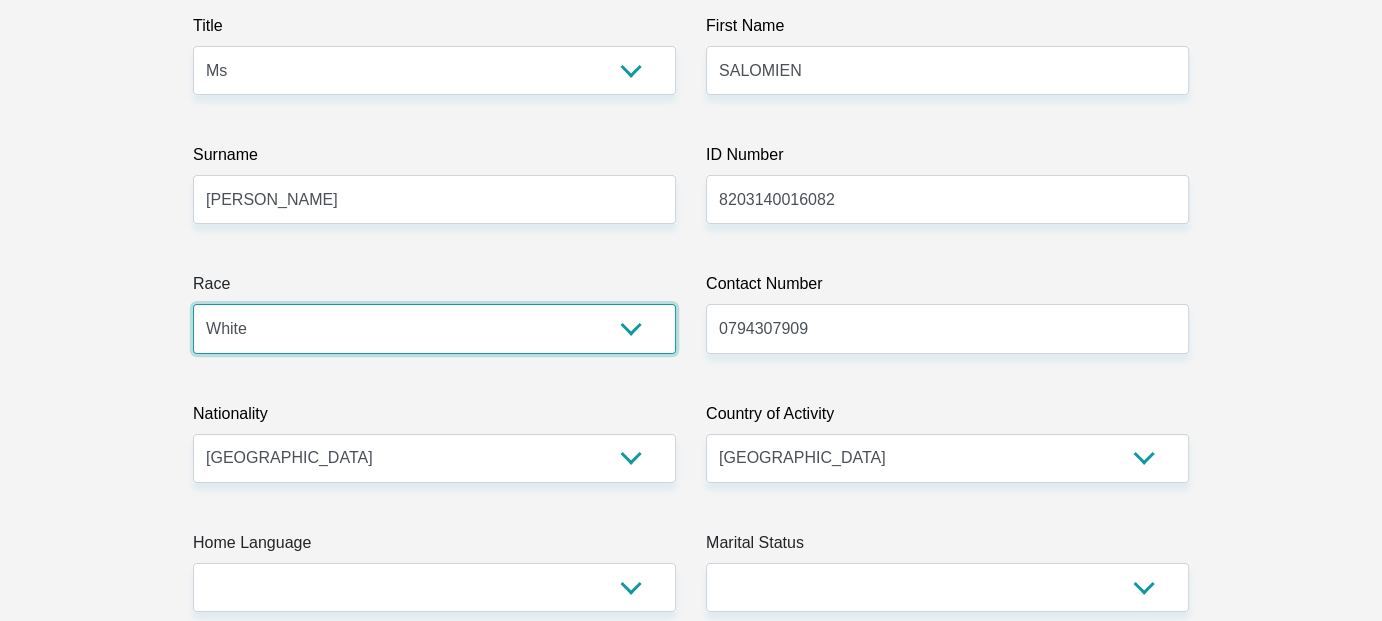click on "Black
Coloured
Indian
White
Other" at bounding box center [434, 328] 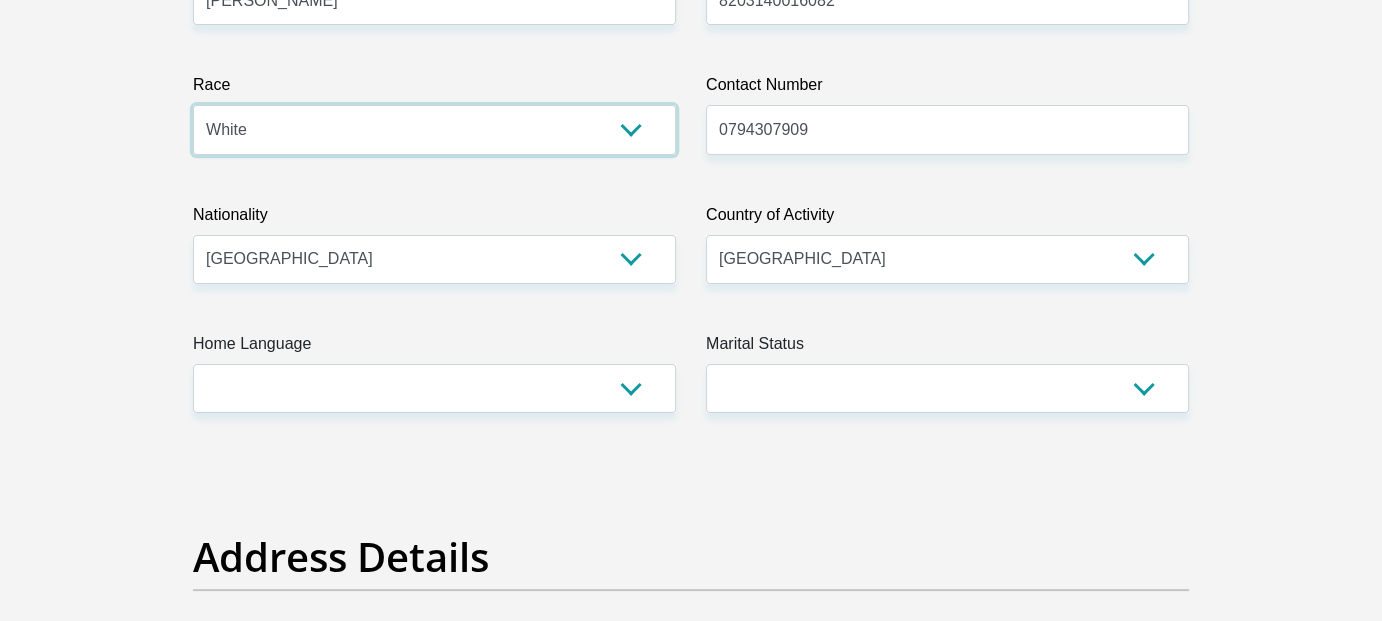 scroll, scrollTop: 500, scrollLeft: 0, axis: vertical 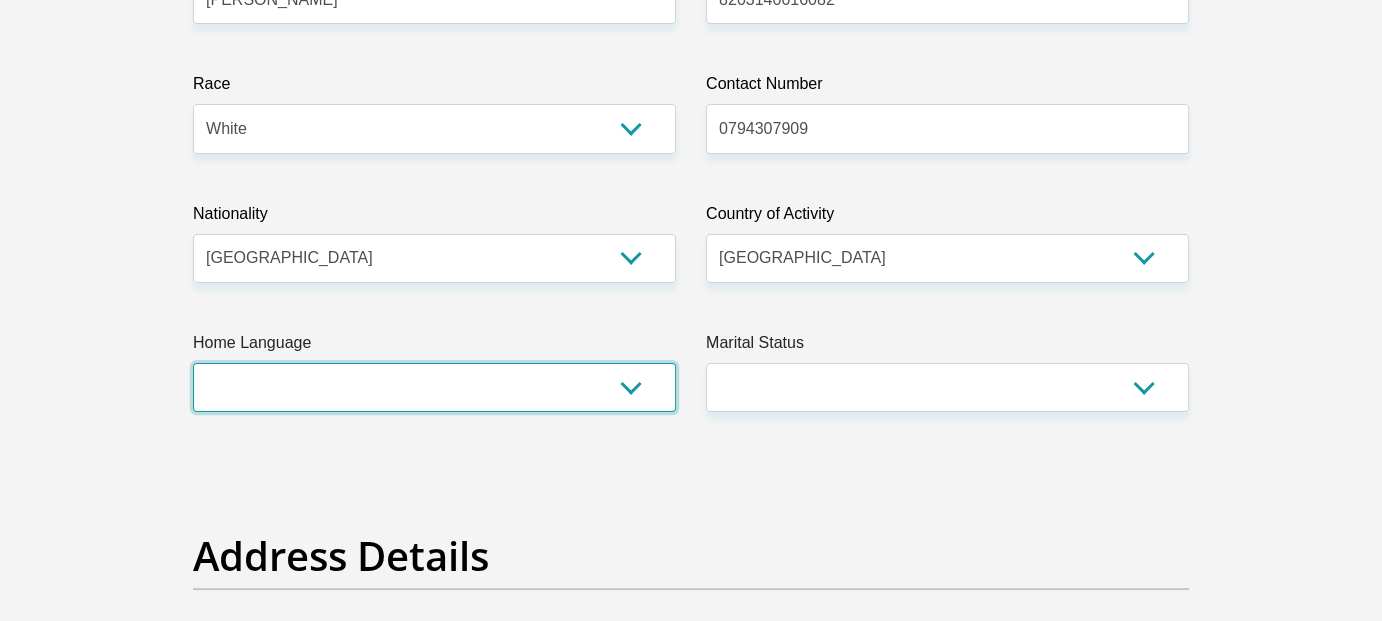 click on "Afrikaans
English
Sepedi
South Ndebele
Southern Sotho
Swati
Tsonga
Tswana
Venda
Xhosa
Zulu
Other" at bounding box center [434, 387] 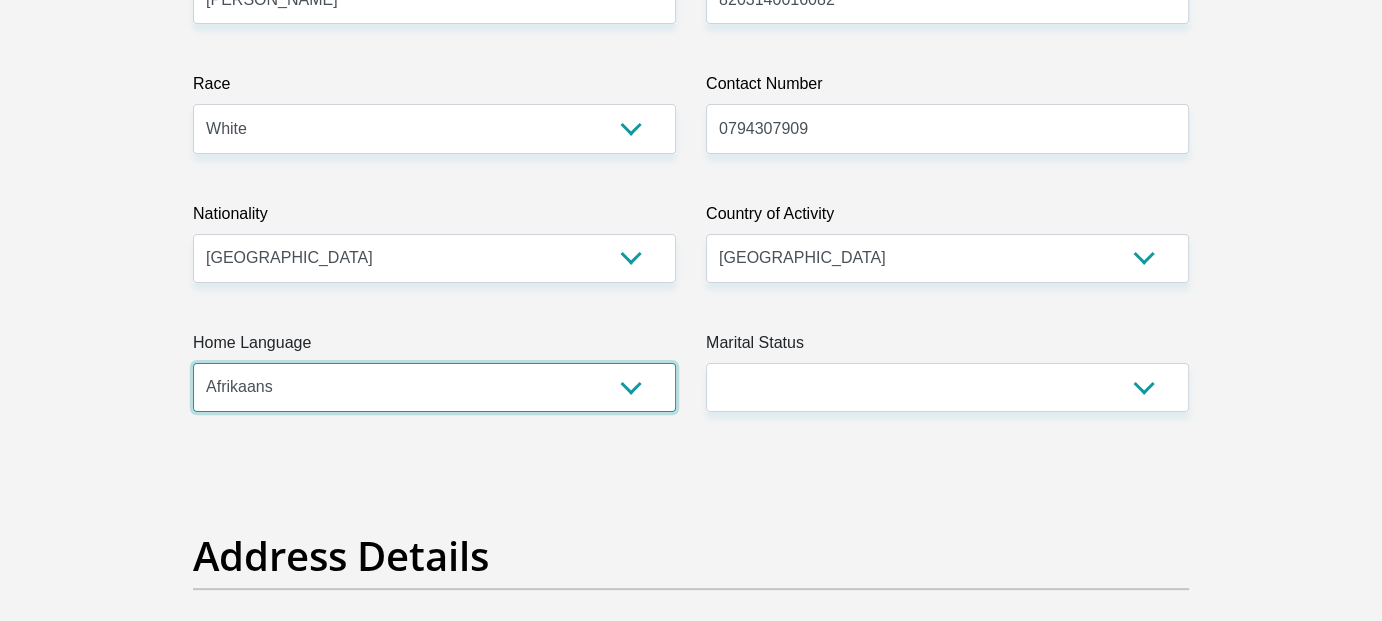 click on "Afrikaans
English
Sepedi
South Ndebele
Southern Sotho
Swati
Tsonga
Tswana
Venda
Xhosa
Zulu
Other" at bounding box center [434, 387] 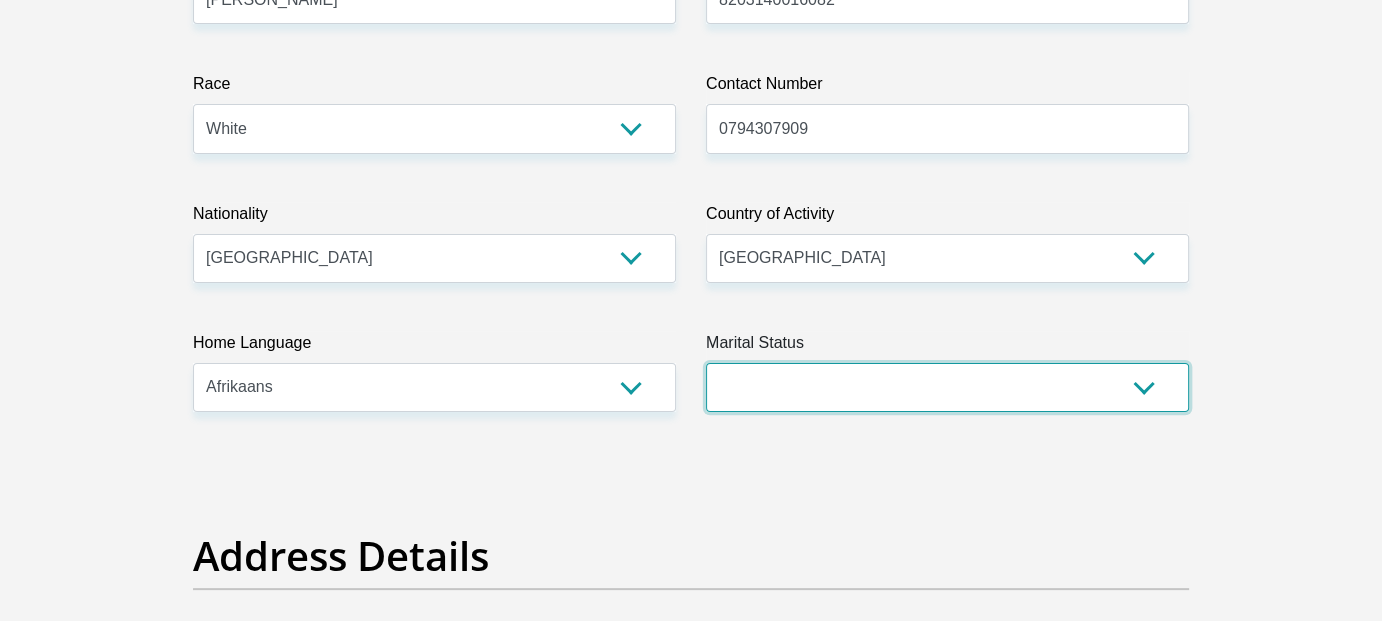 click on "Married ANC
Single
Divorced
Widowed
Married COP or Customary Law" at bounding box center [947, 387] 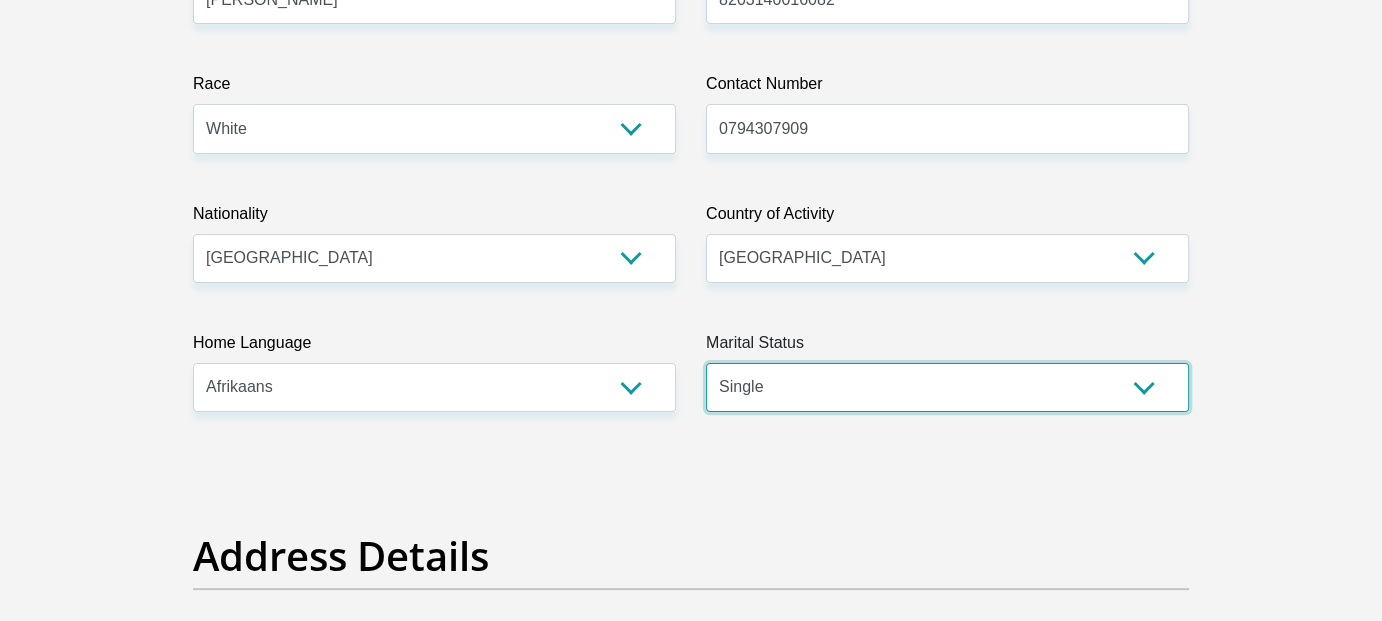 click on "Married ANC
Single
Divorced
Widowed
Married COP or Customary Law" at bounding box center (947, 387) 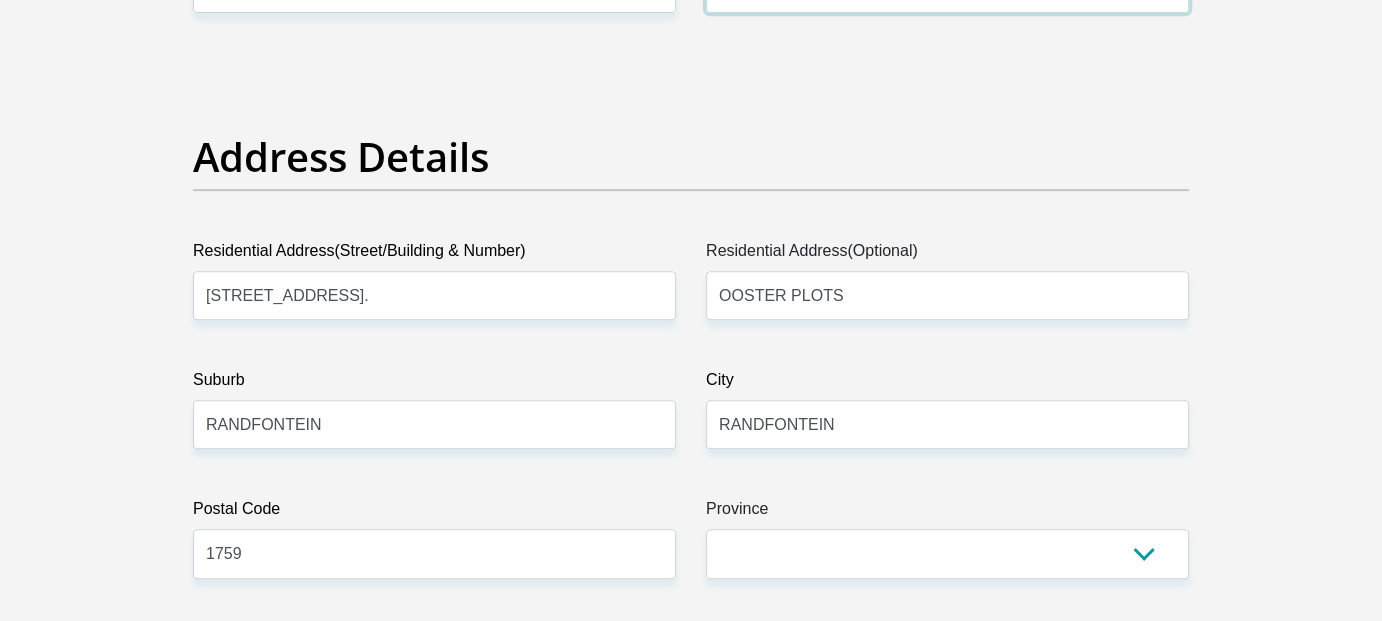 scroll, scrollTop: 900, scrollLeft: 0, axis: vertical 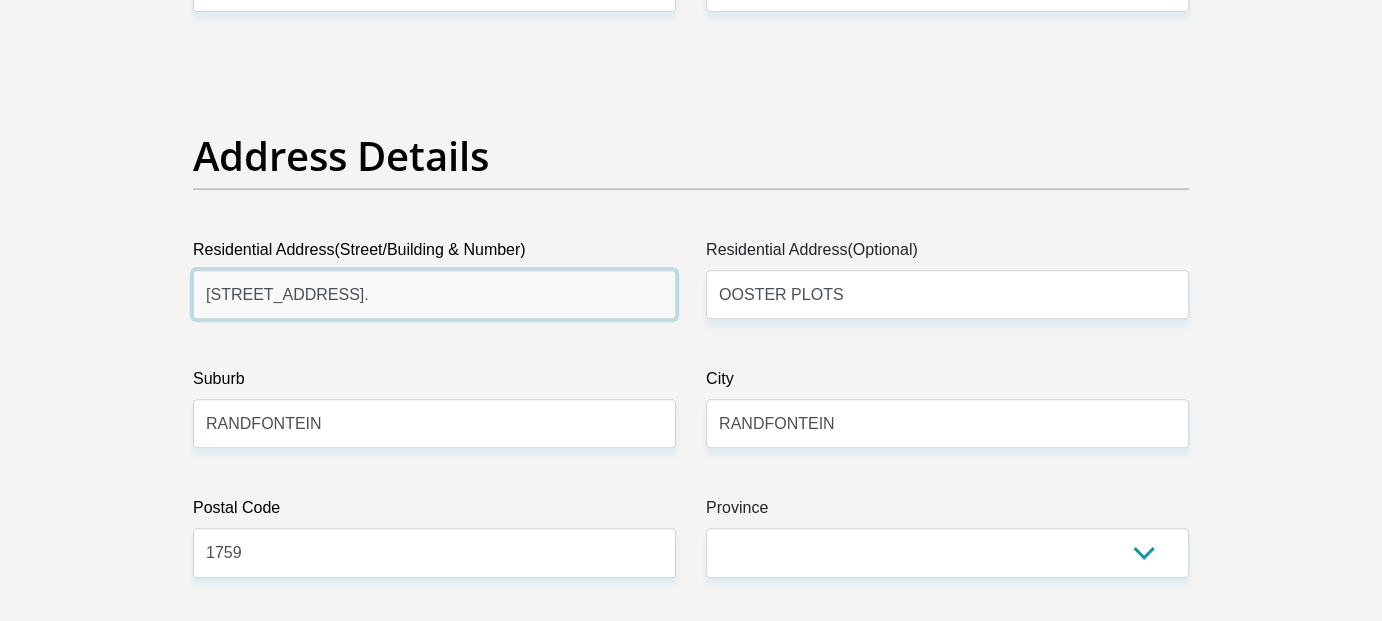 drag, startPoint x: 372, startPoint y: 292, endPoint x: 193, endPoint y: 295, distance: 179.02513 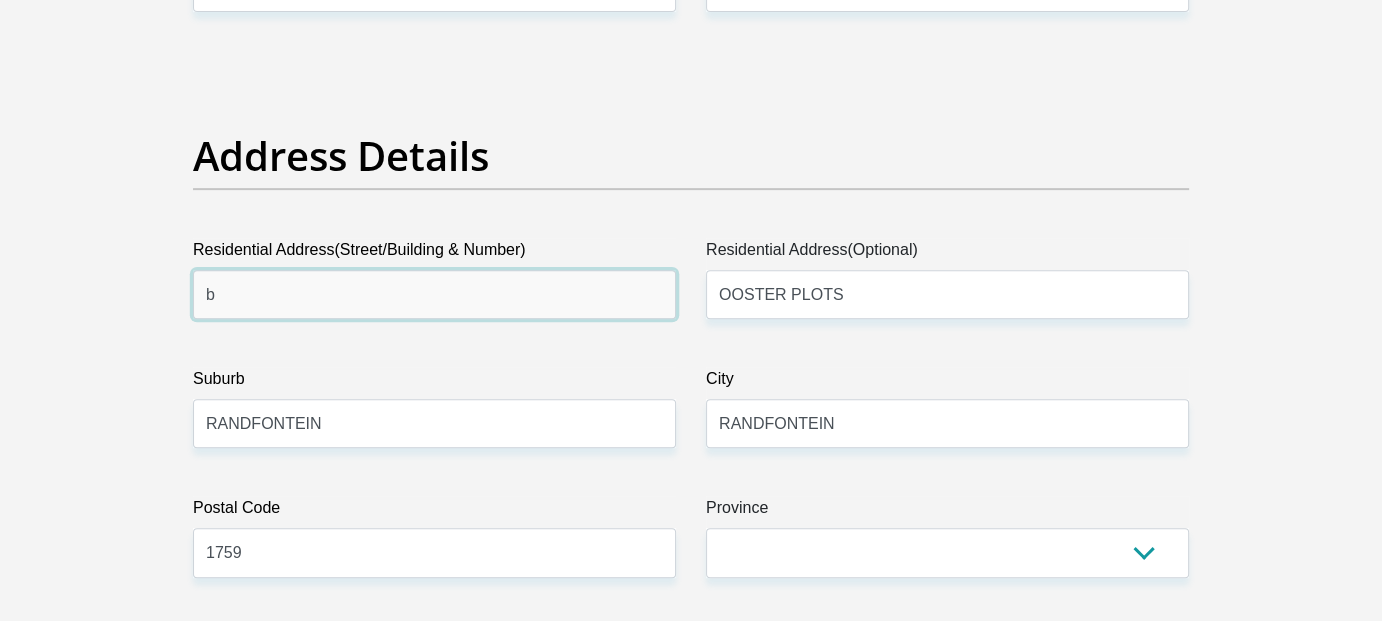 type on "[PERSON_NAME] Baby Caravan Park" 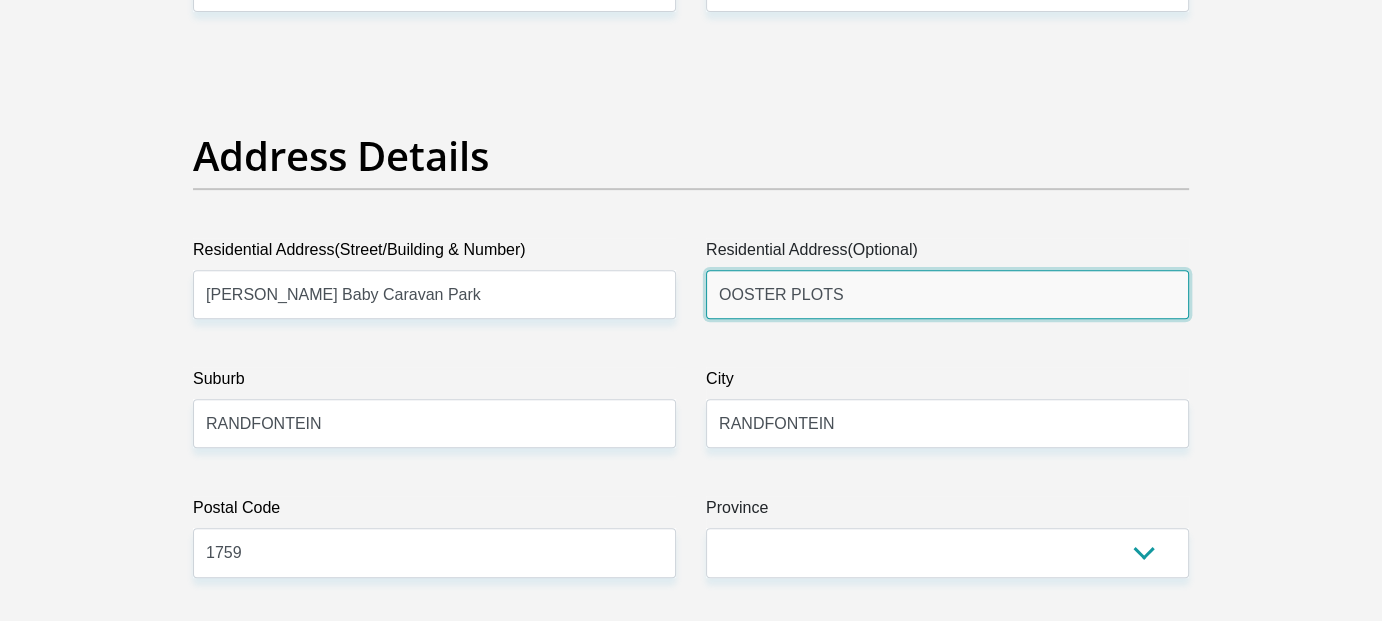 drag, startPoint x: 836, startPoint y: 297, endPoint x: 682, endPoint y: 295, distance: 154.01299 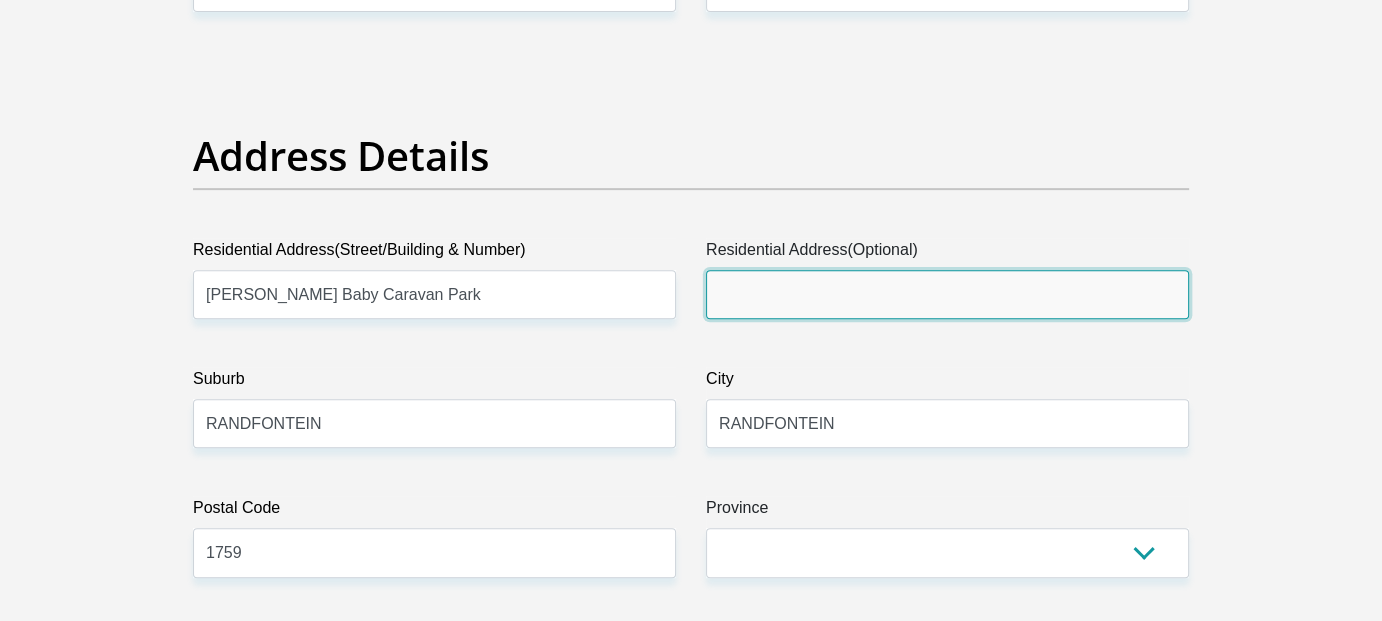 scroll, scrollTop: 1000, scrollLeft: 0, axis: vertical 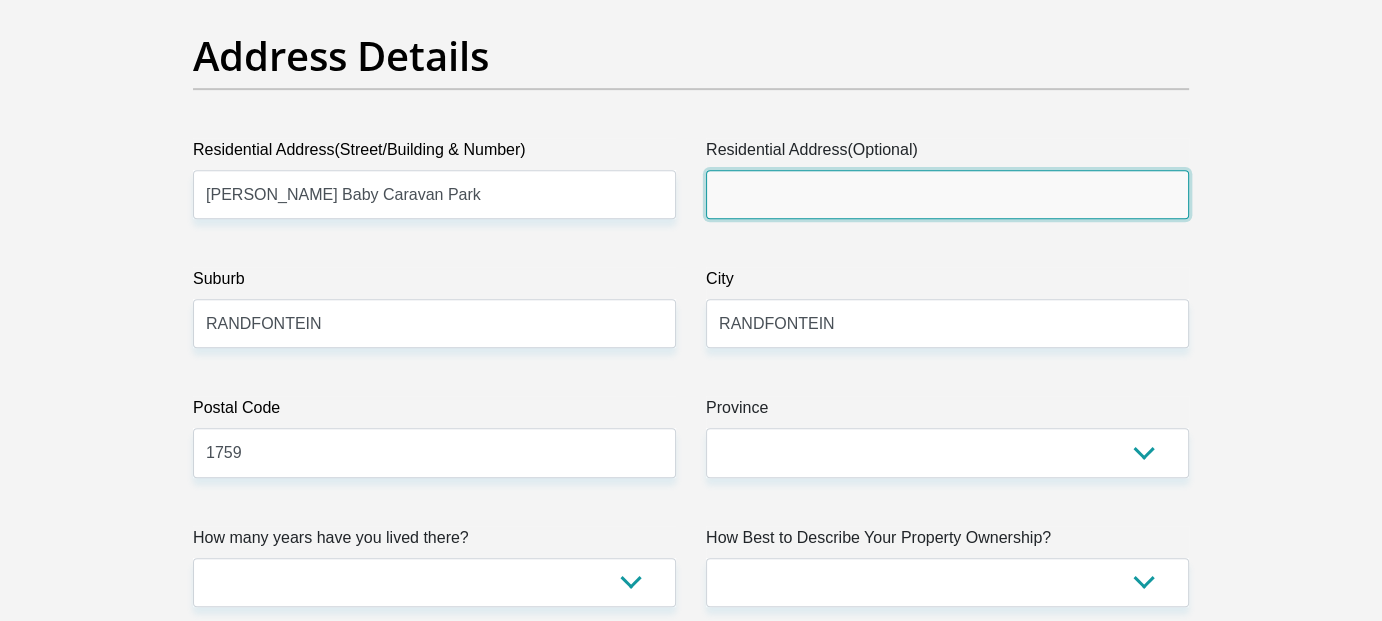type 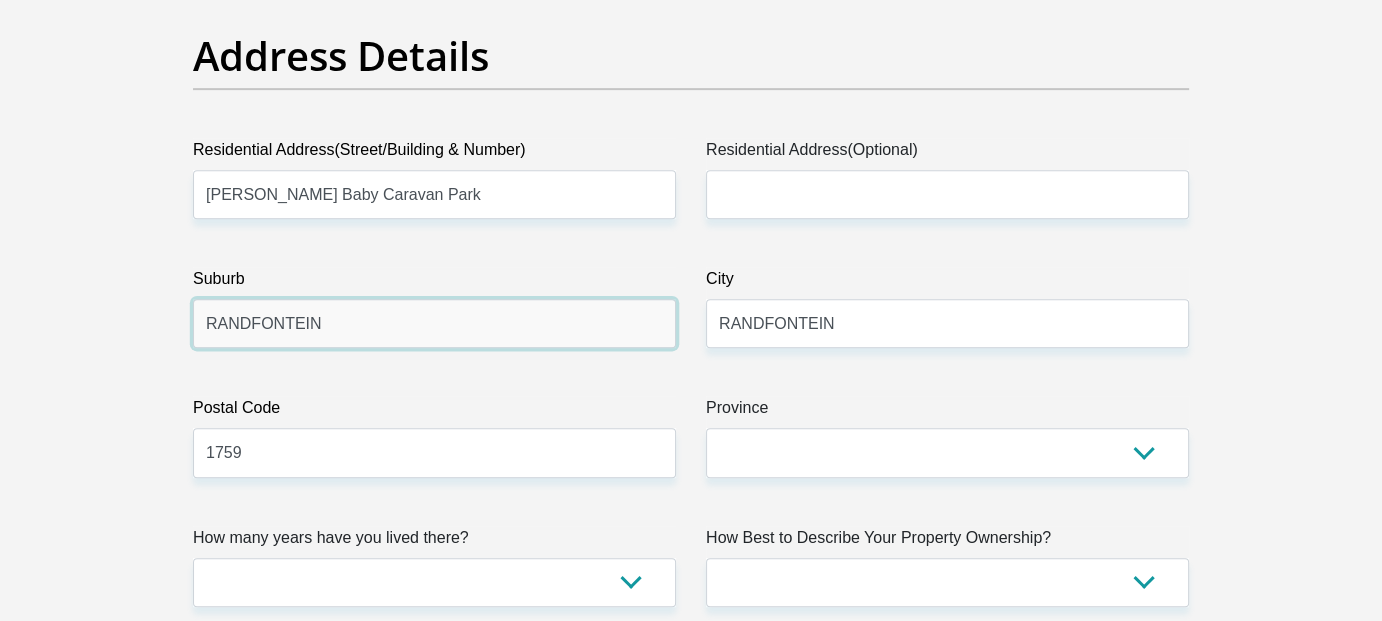 drag, startPoint x: 281, startPoint y: 323, endPoint x: 203, endPoint y: 323, distance: 78 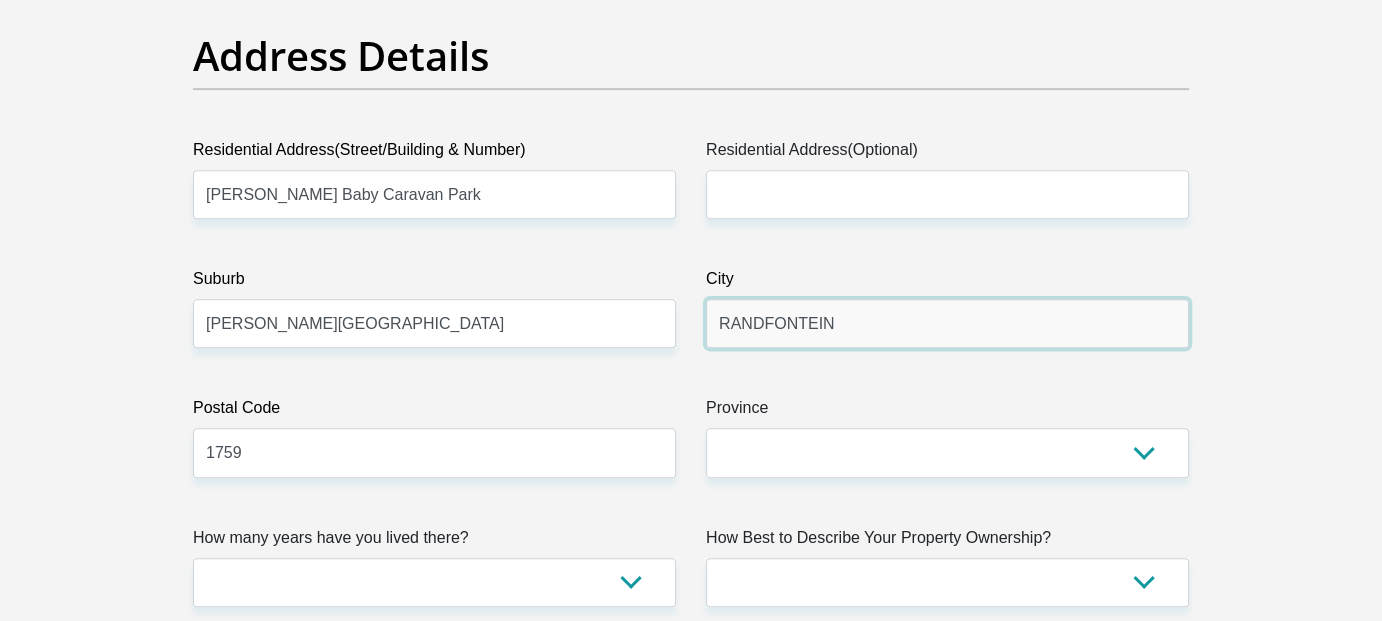 drag, startPoint x: 714, startPoint y: 327, endPoint x: 695, endPoint y: 327, distance: 19 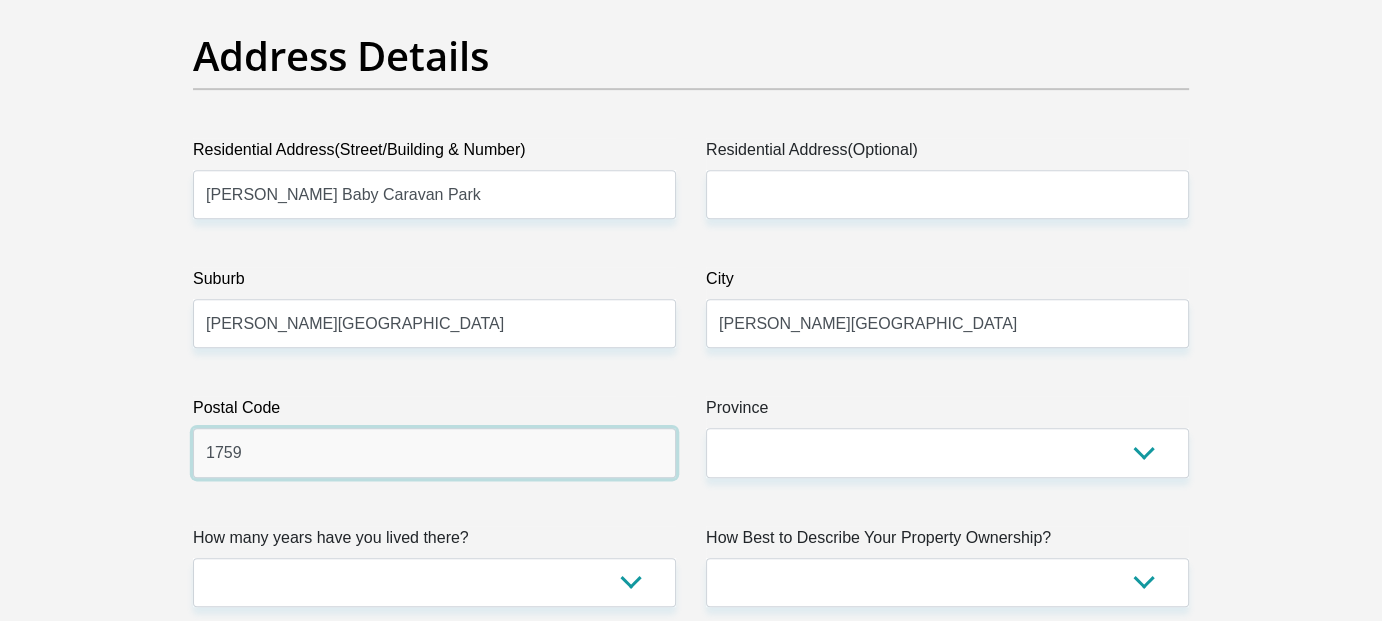 drag, startPoint x: 265, startPoint y: 456, endPoint x: 187, endPoint y: 456, distance: 78 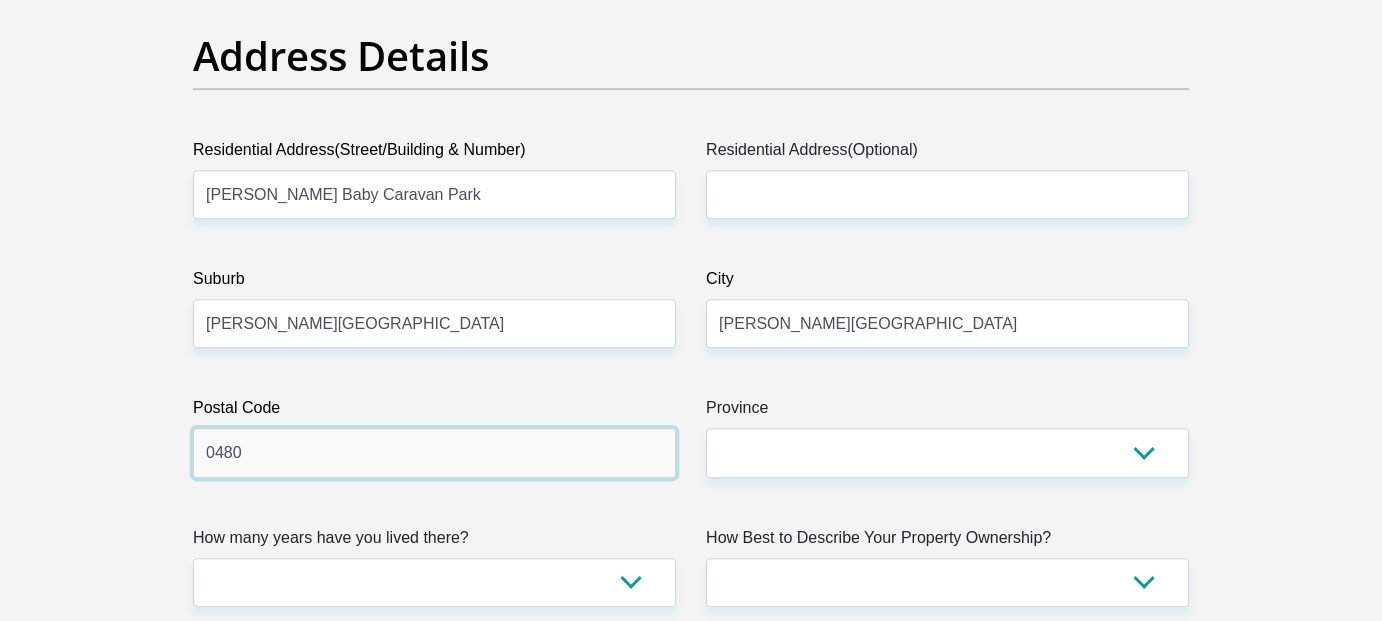 type on "0480" 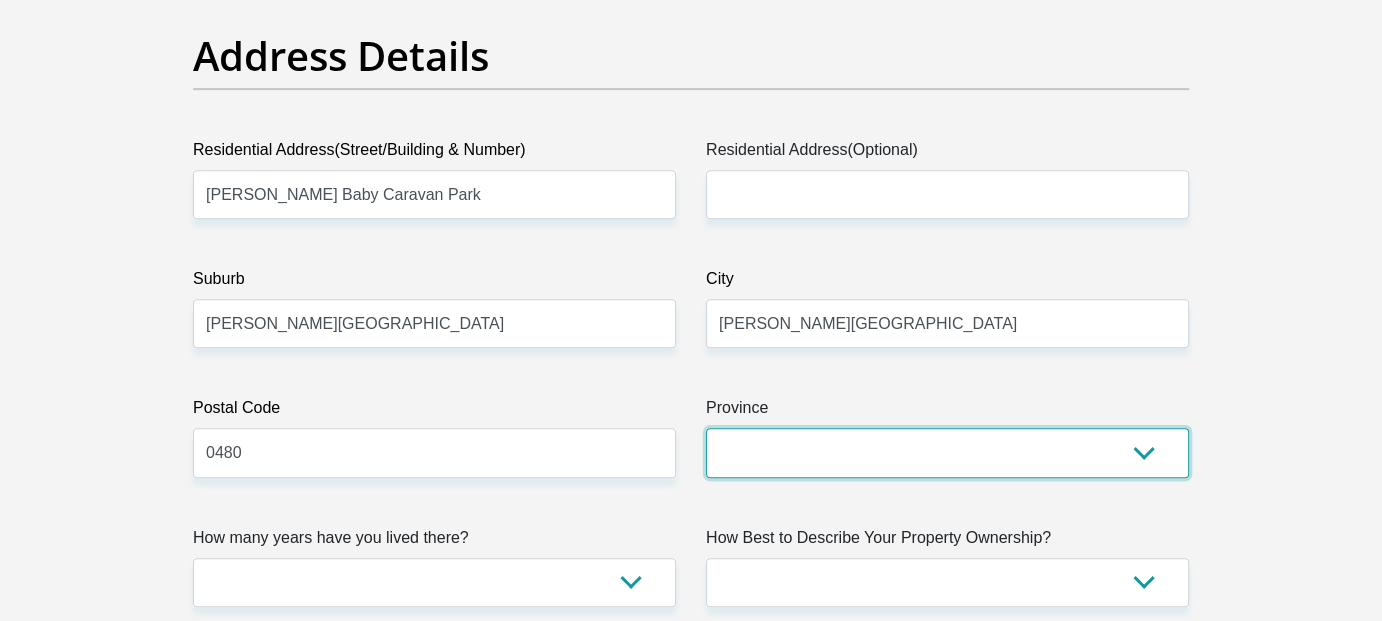 click on "Eastern Cape
Free State
[GEOGRAPHIC_DATA]
[GEOGRAPHIC_DATA][DATE]
[GEOGRAPHIC_DATA]
[GEOGRAPHIC_DATA]
[GEOGRAPHIC_DATA]
[GEOGRAPHIC_DATA]" at bounding box center [947, 452] 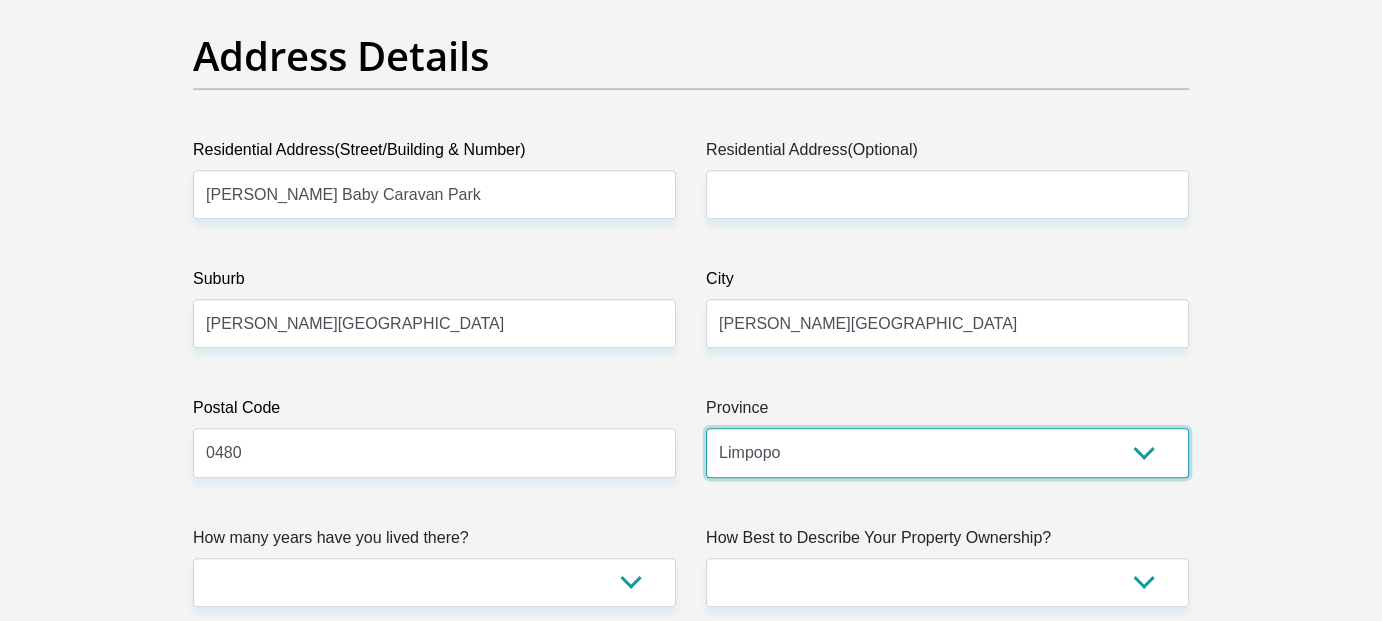 click on "Eastern Cape
Free State
[GEOGRAPHIC_DATA]
[GEOGRAPHIC_DATA][DATE]
[GEOGRAPHIC_DATA]
[GEOGRAPHIC_DATA]
[GEOGRAPHIC_DATA]
[GEOGRAPHIC_DATA]" at bounding box center (947, 452) 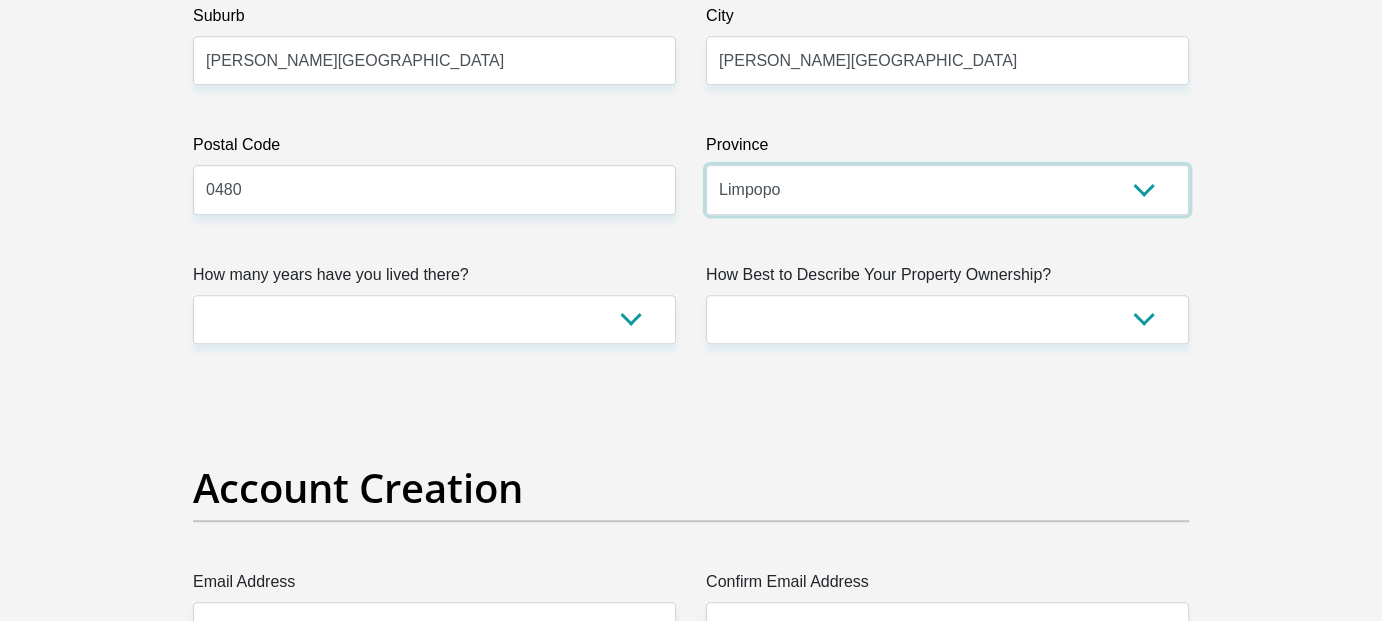 scroll, scrollTop: 1300, scrollLeft: 0, axis: vertical 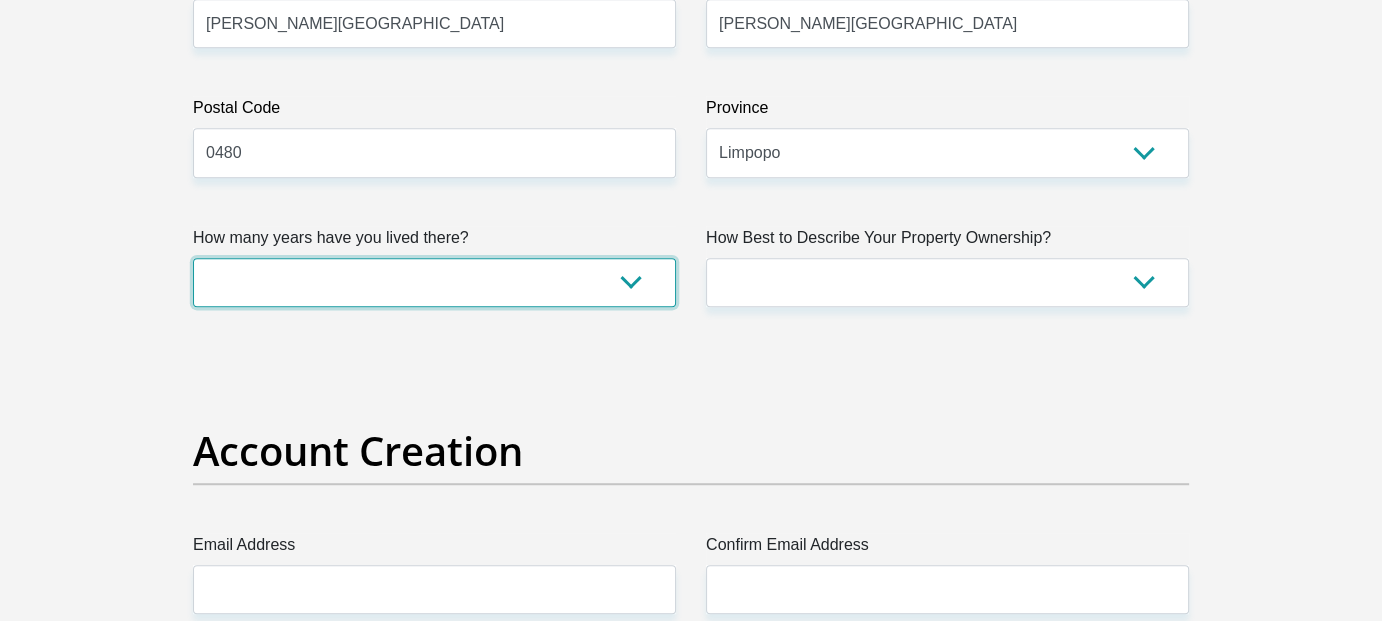 click on "less than 1 year
1-3 years
3-5 years
5+ years" at bounding box center [434, 282] 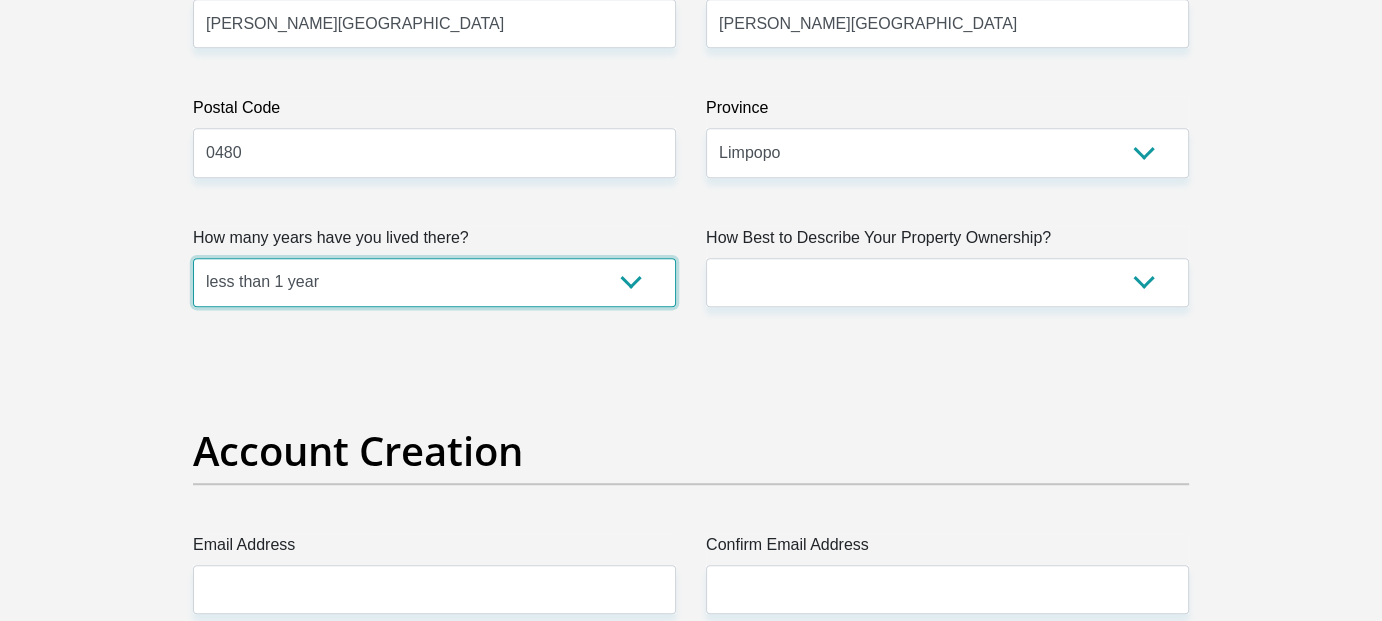 click on "less than 1 year
1-3 years
3-5 years
5+ years" at bounding box center [434, 282] 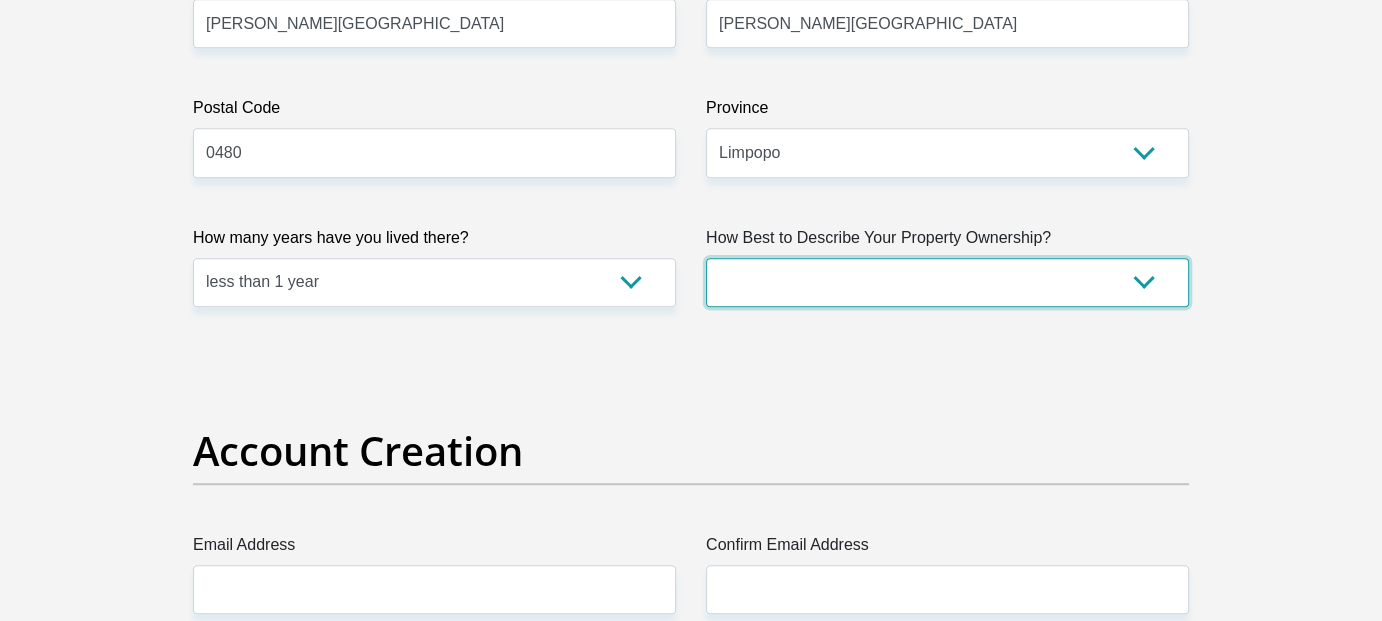 click on "Owned
Rented
Family Owned
Company Dwelling" at bounding box center [947, 282] 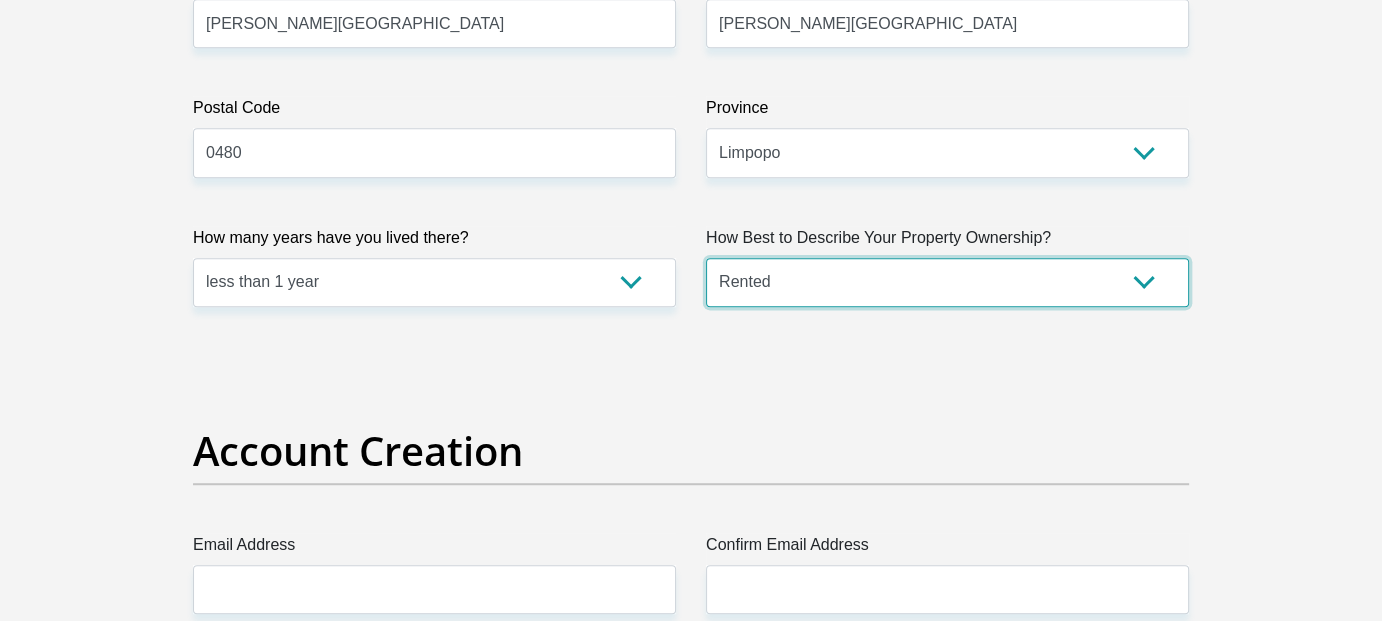 click on "Owned
Rented
Family Owned
Company Dwelling" at bounding box center [947, 282] 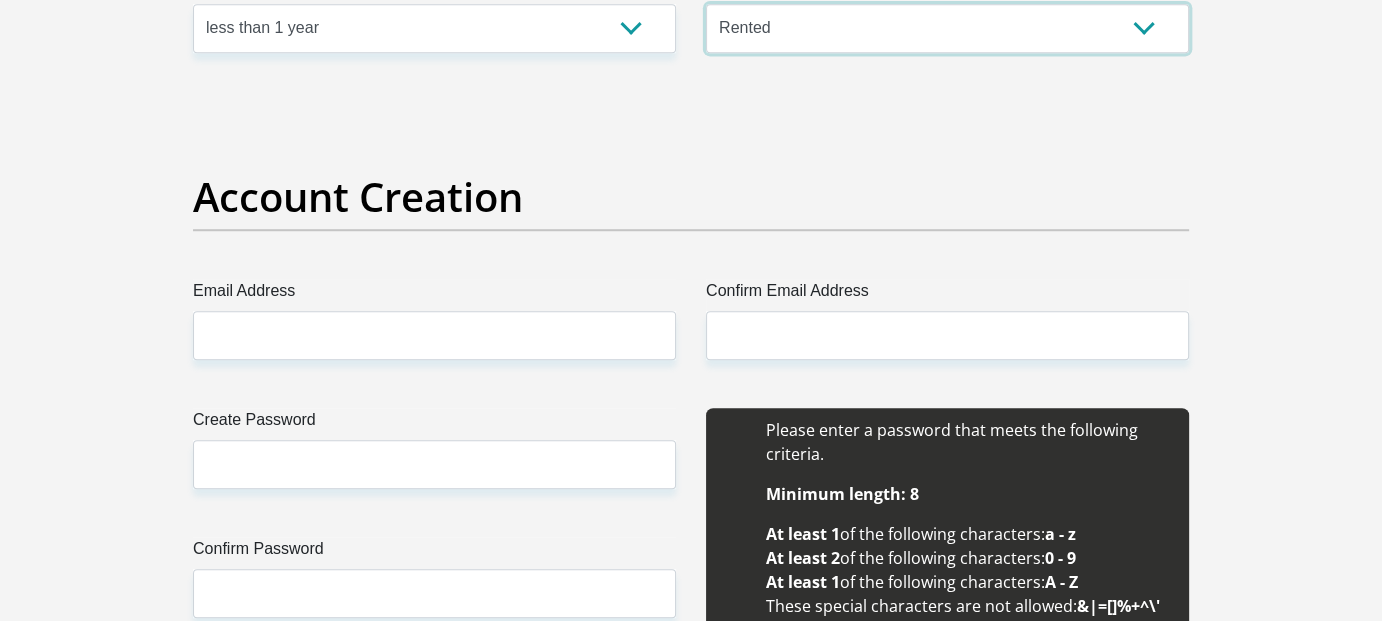 scroll, scrollTop: 1600, scrollLeft: 0, axis: vertical 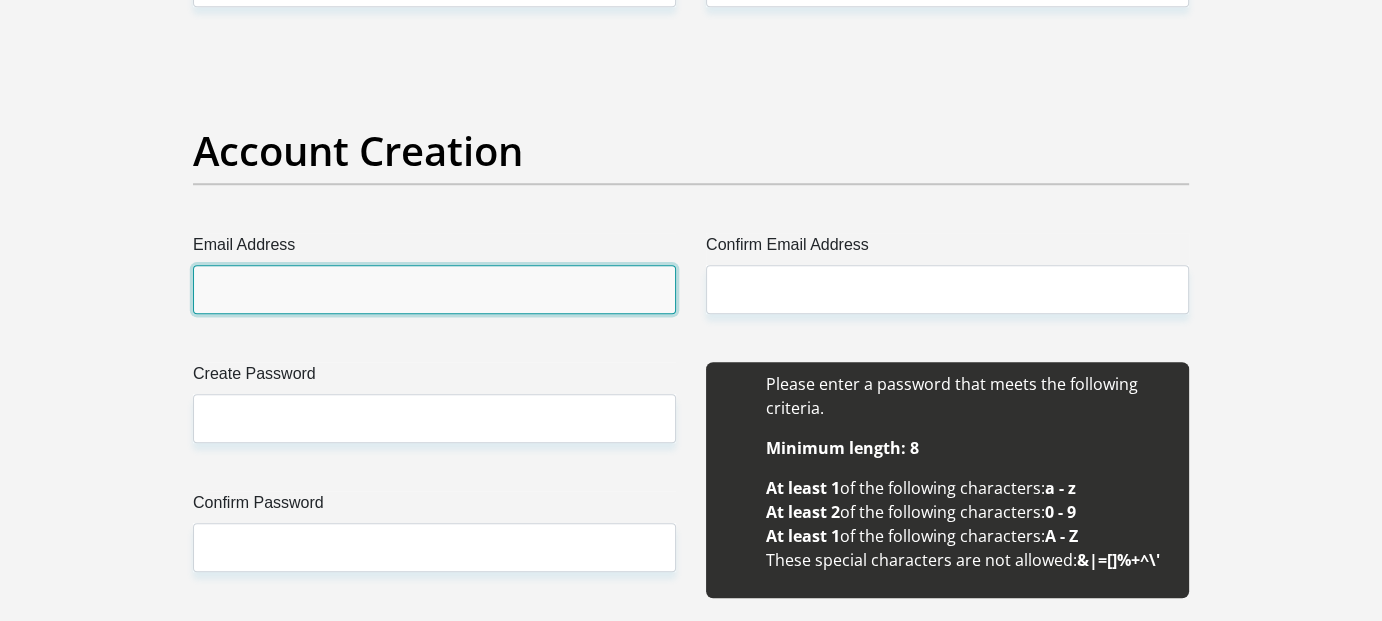click on "Email Address" at bounding box center (434, 289) 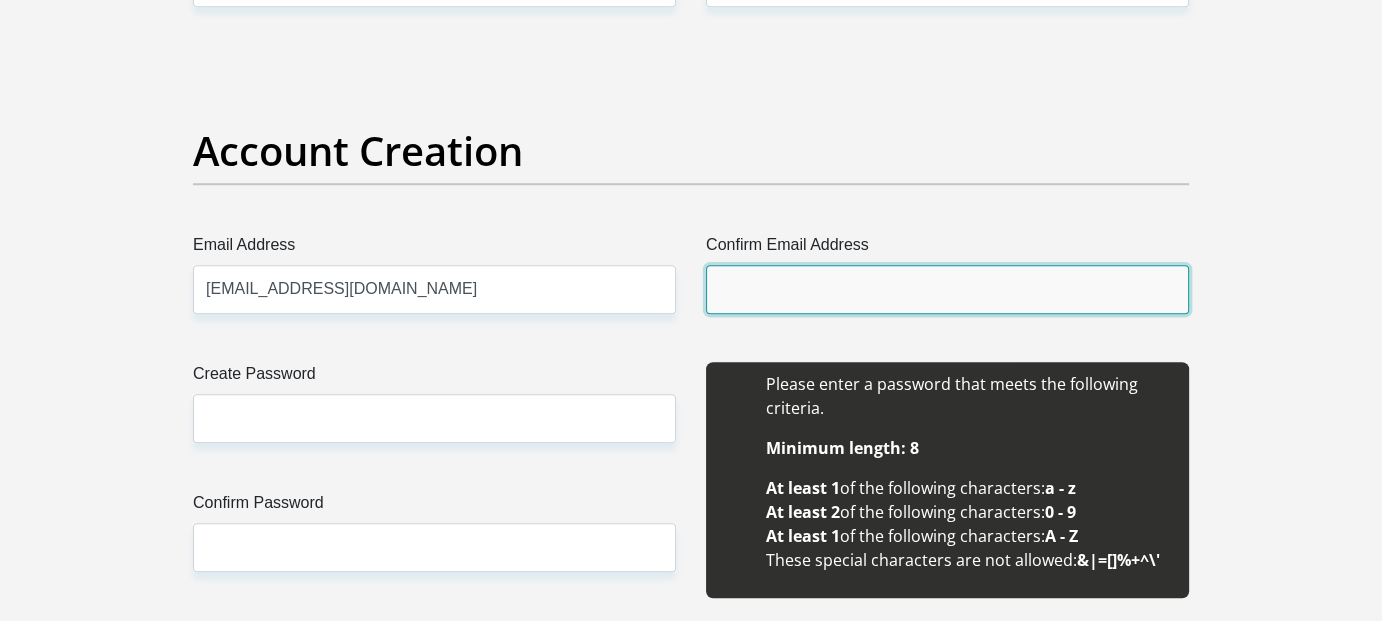 type on "[EMAIL_ADDRESS][DOMAIN_NAME]" 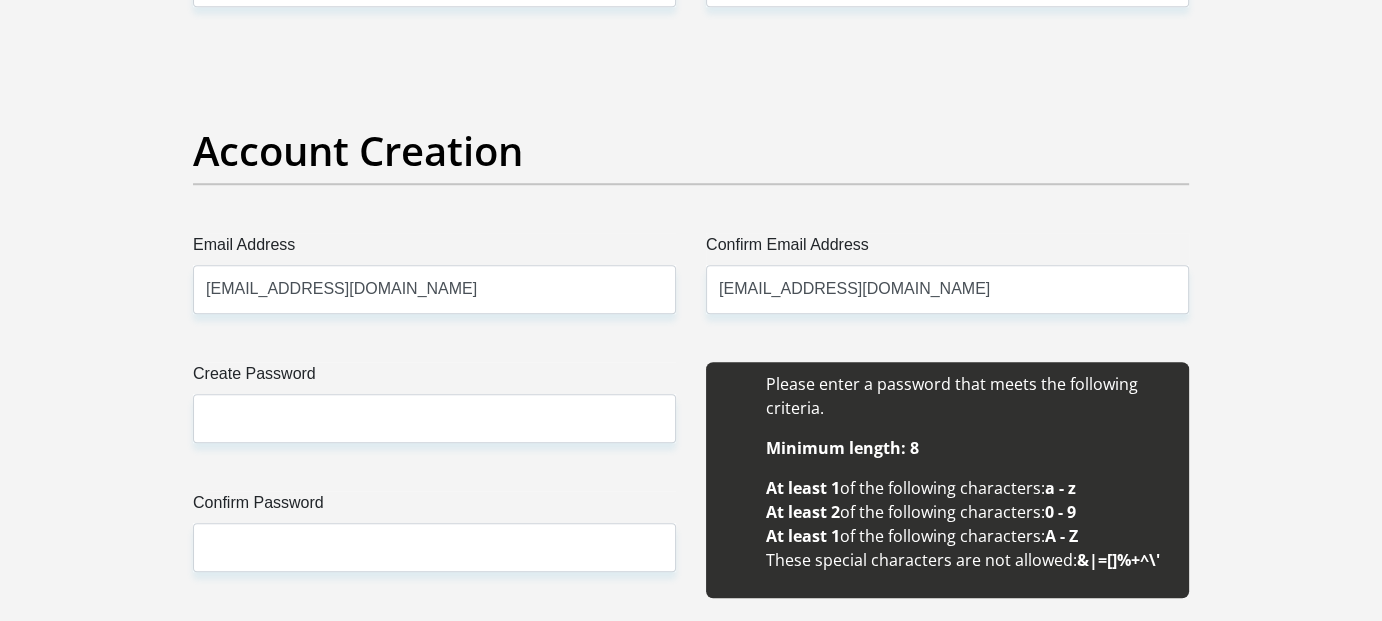type 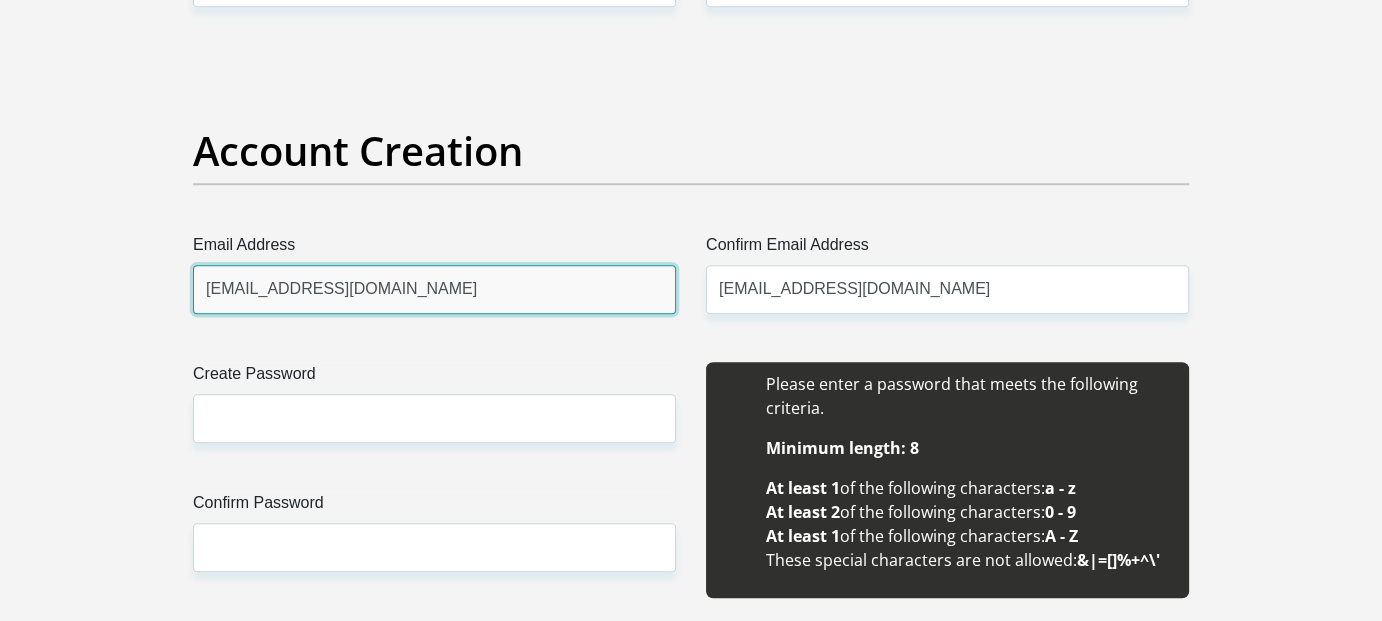 type 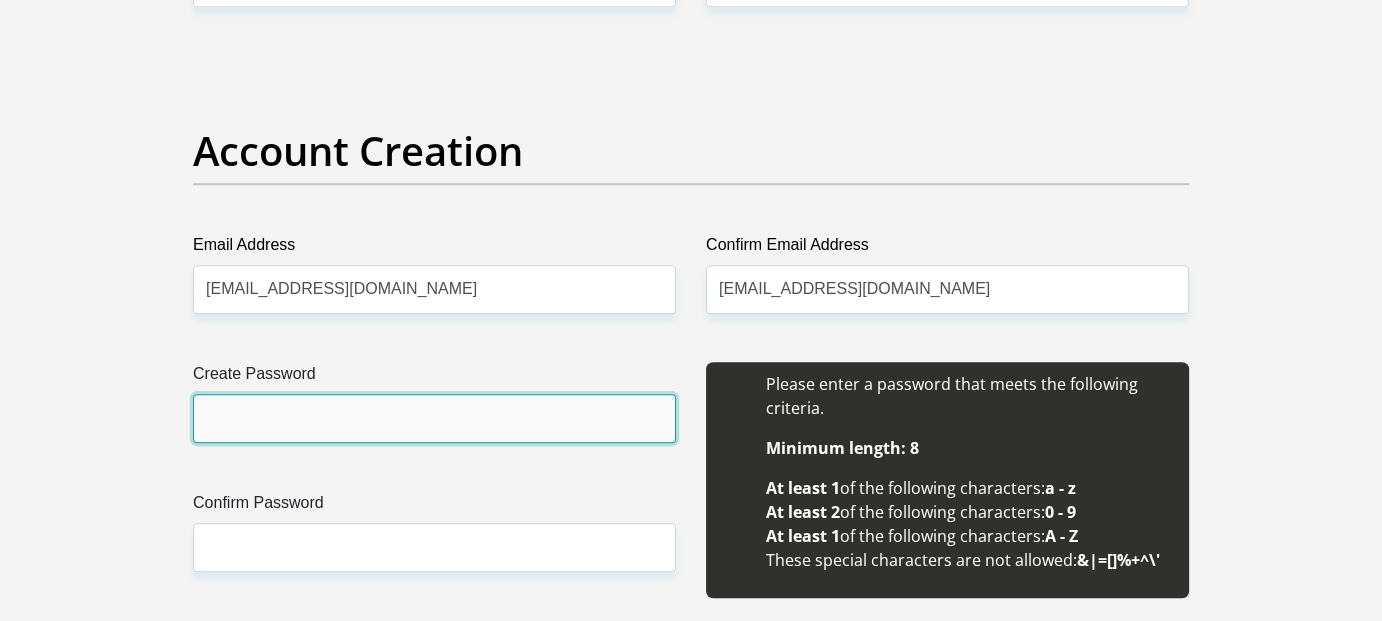 click on "Create Password" at bounding box center (434, 418) 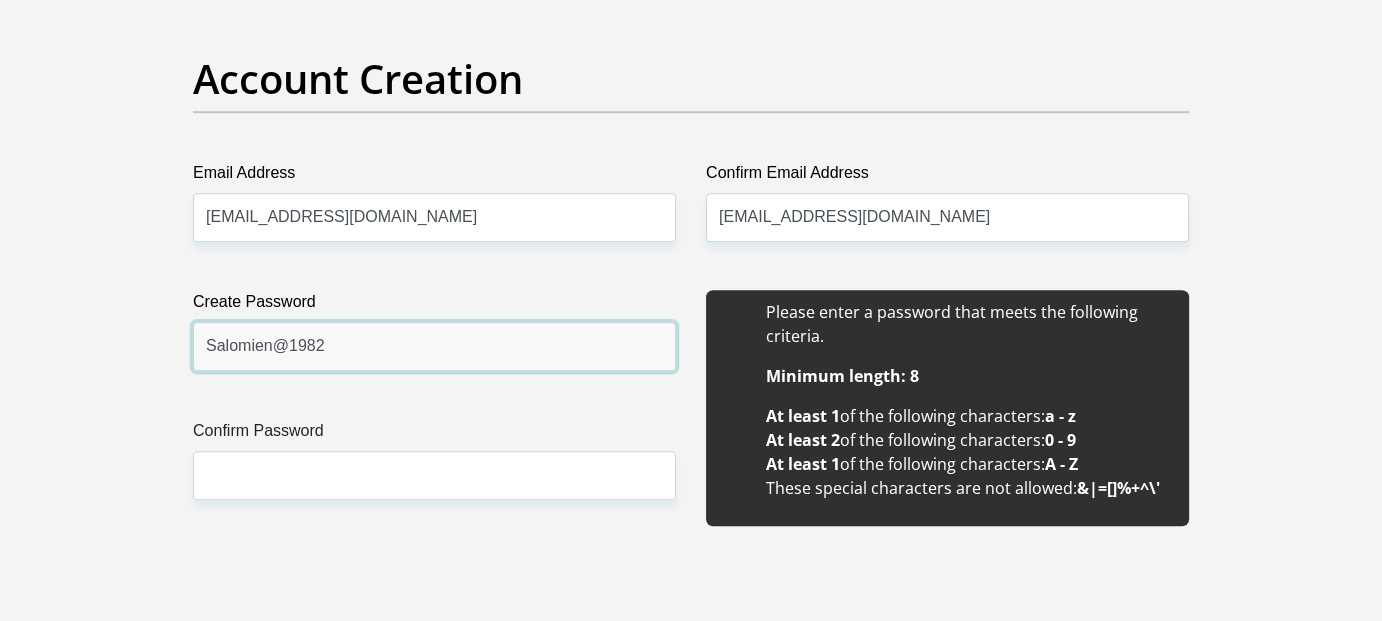 scroll, scrollTop: 1800, scrollLeft: 0, axis: vertical 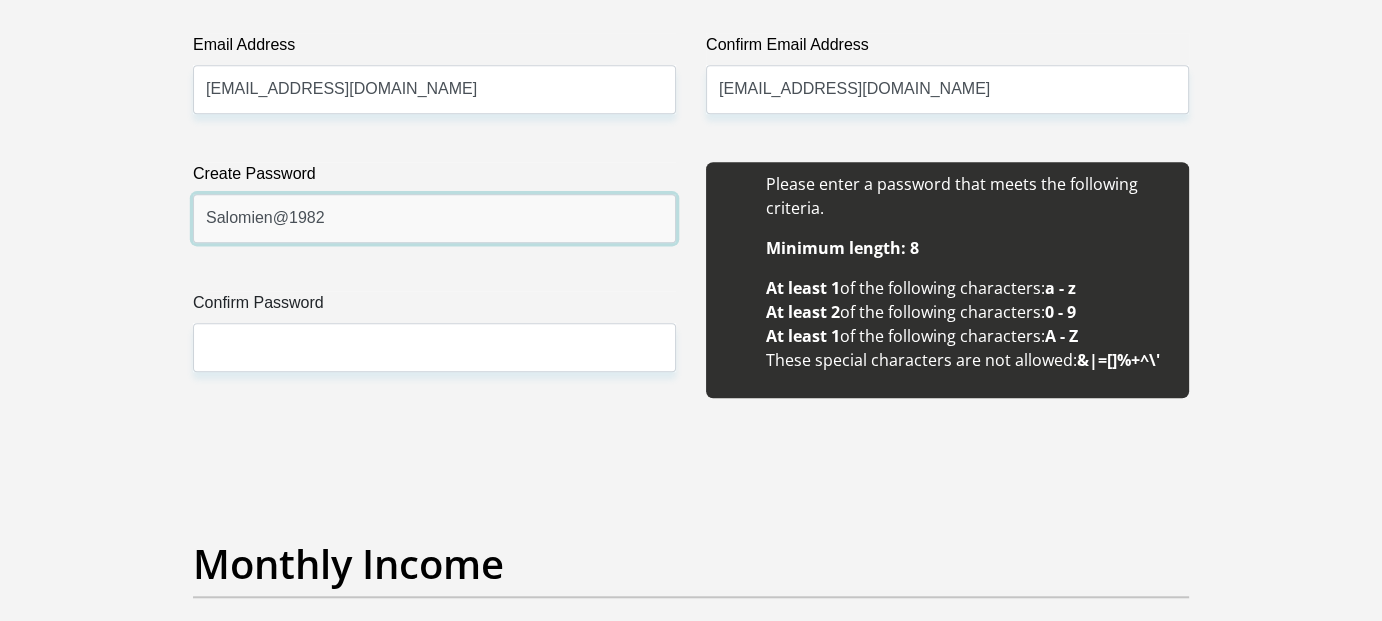 type on "Salomien@1982" 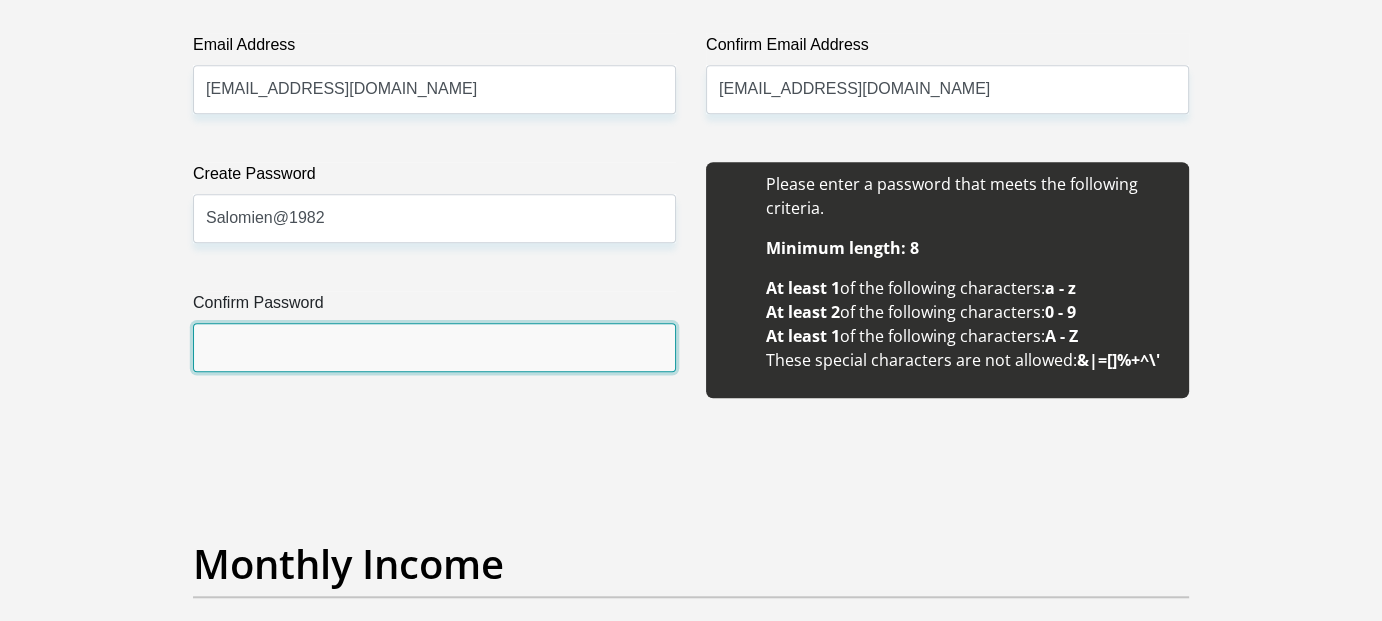 click on "Confirm Password" at bounding box center (434, 347) 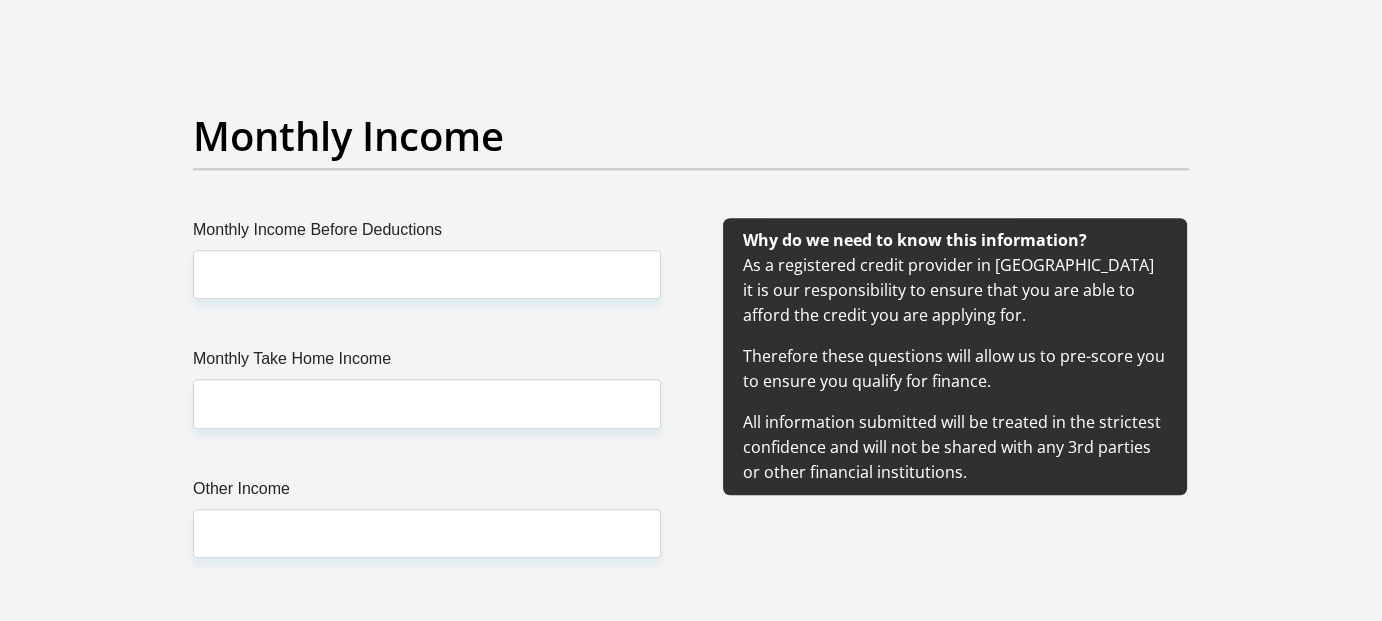 scroll, scrollTop: 2300, scrollLeft: 0, axis: vertical 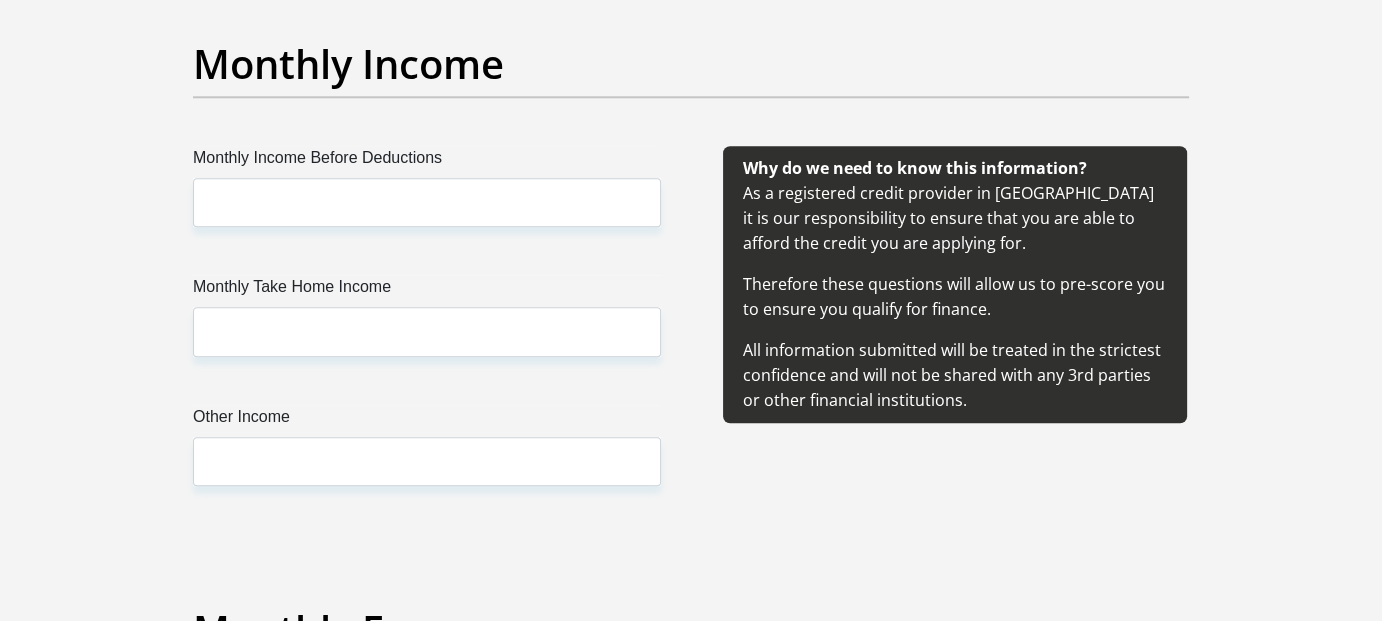 type on "Salomien@1982" 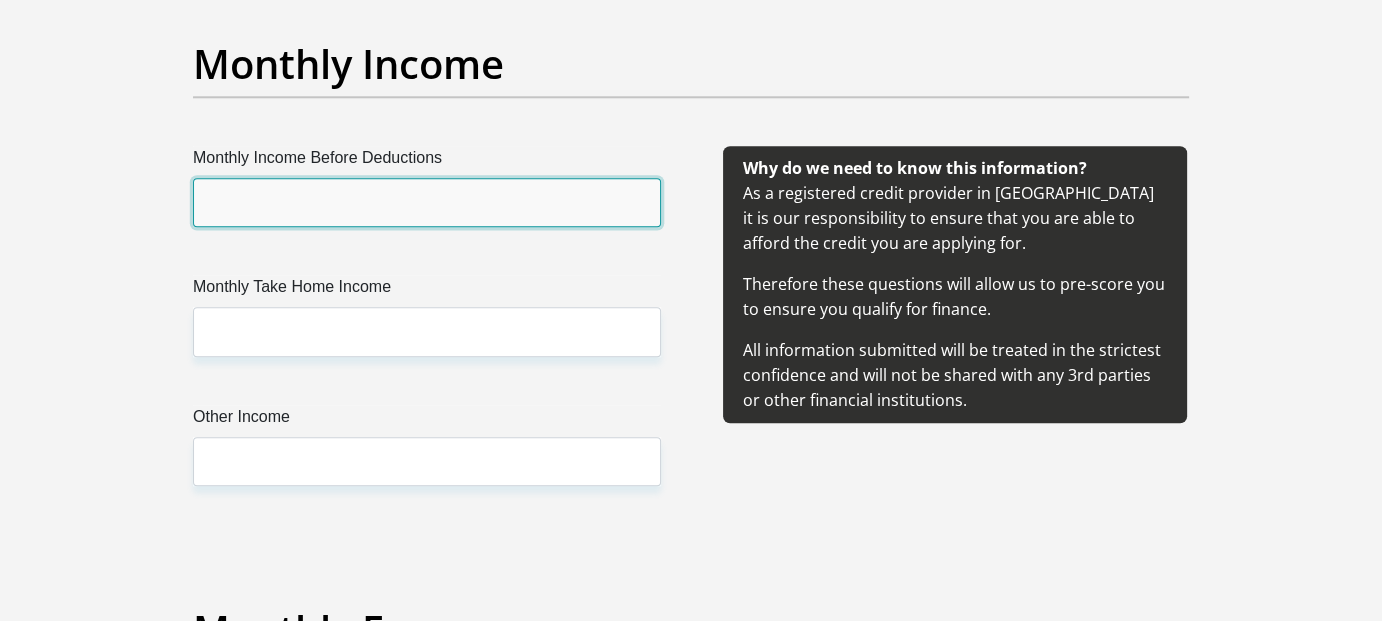 click on "Monthly Income Before Deductions" at bounding box center [427, 202] 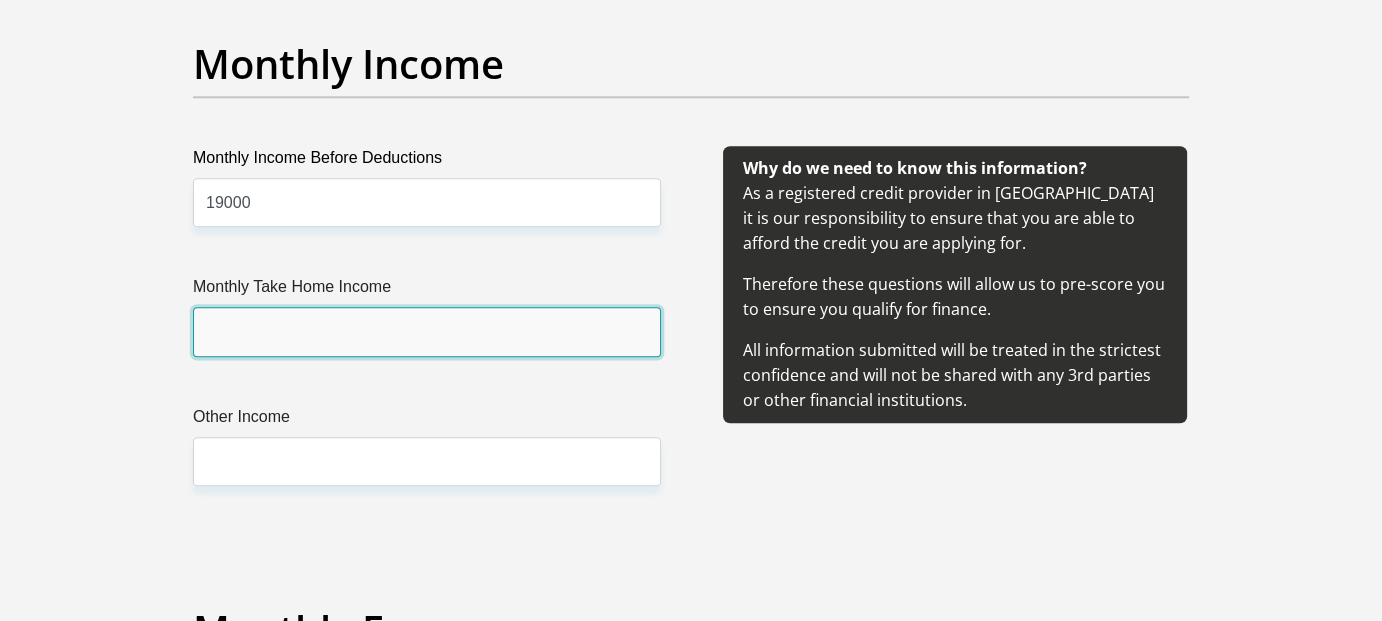 click on "Monthly Take Home Income" at bounding box center (427, 331) 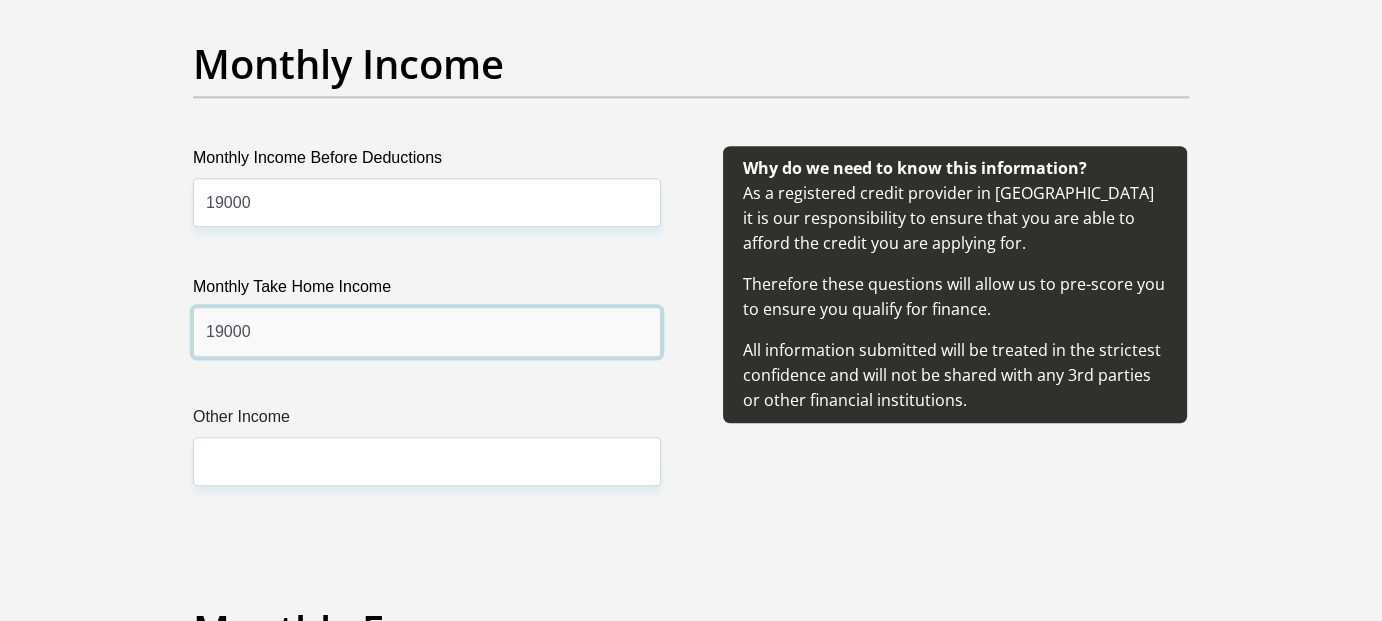 scroll, scrollTop: 2400, scrollLeft: 0, axis: vertical 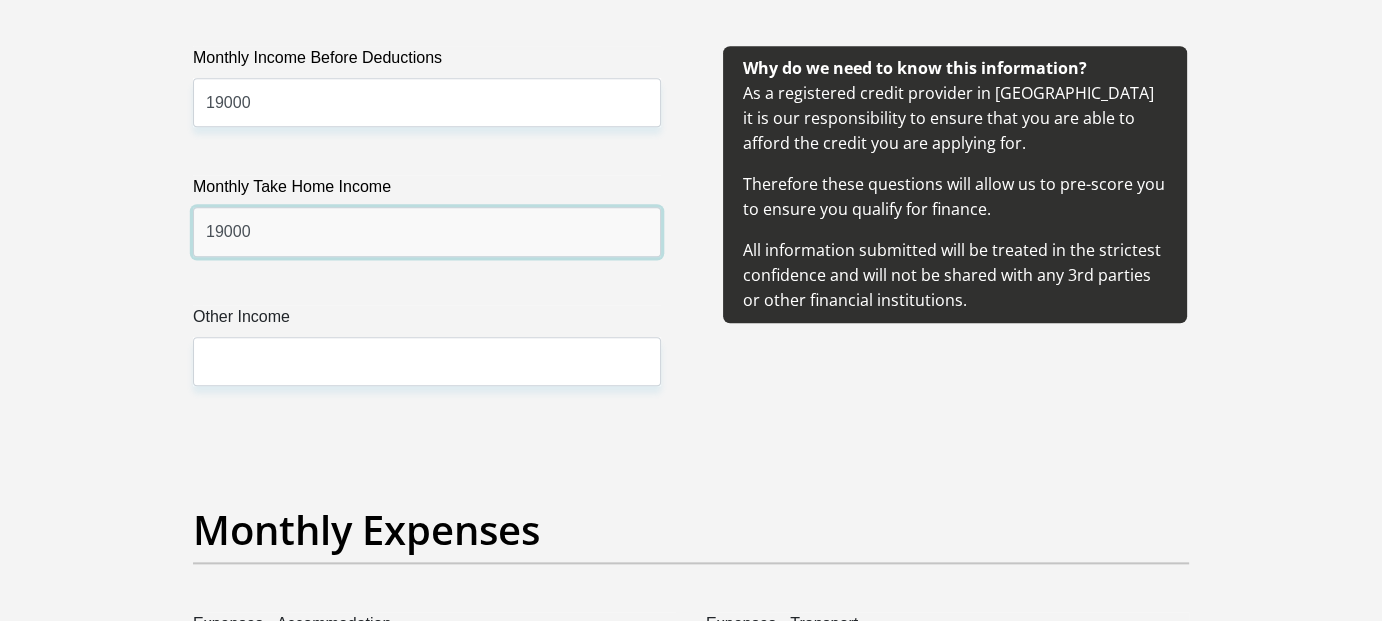 type on "19000" 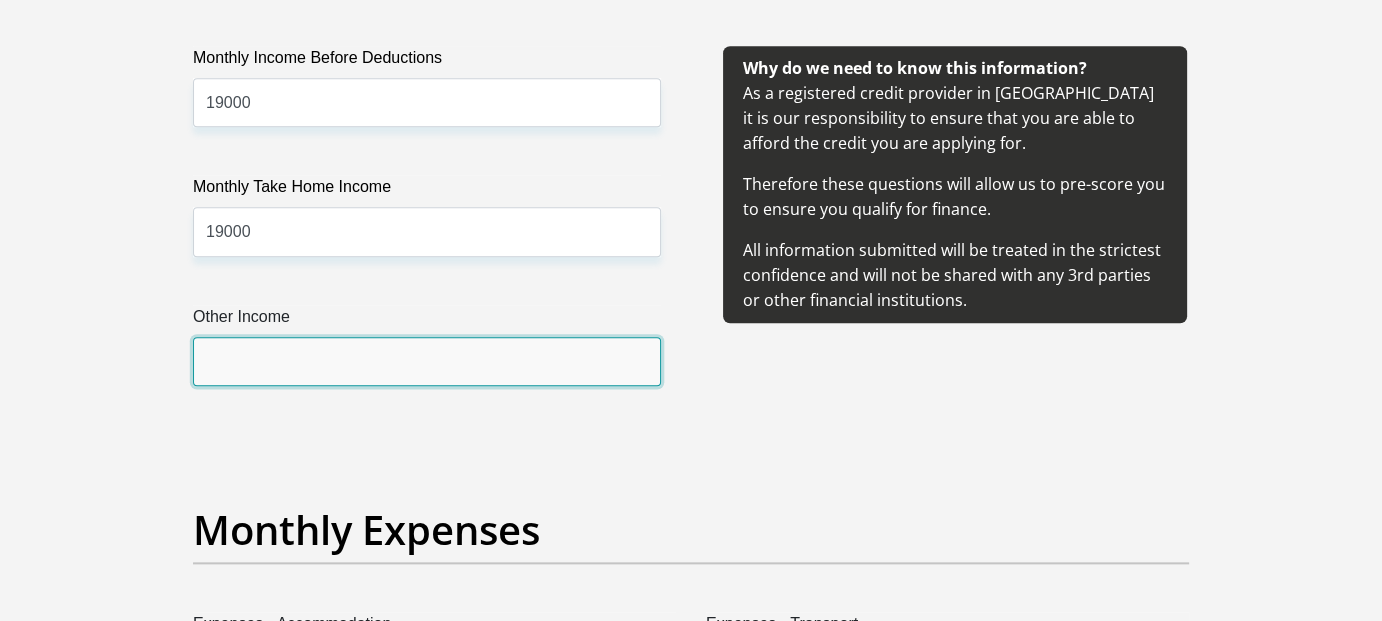 click on "Other Income" at bounding box center [427, 361] 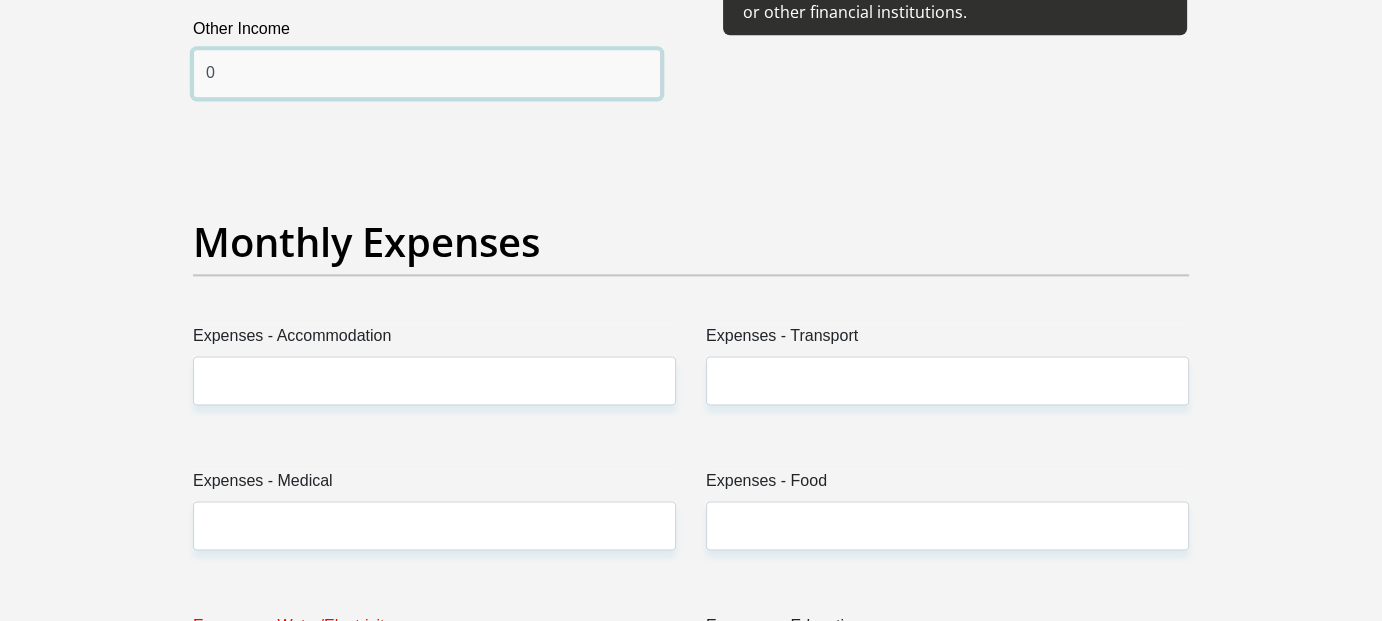 scroll, scrollTop: 2700, scrollLeft: 0, axis: vertical 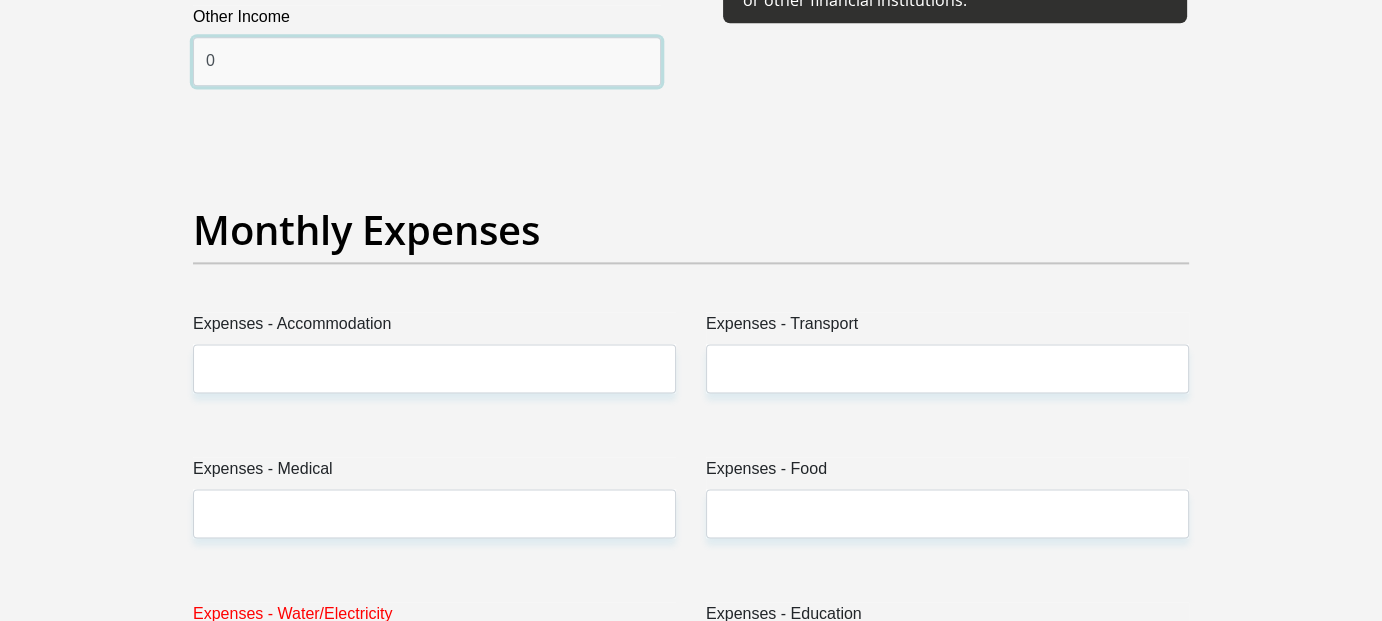 type on "0" 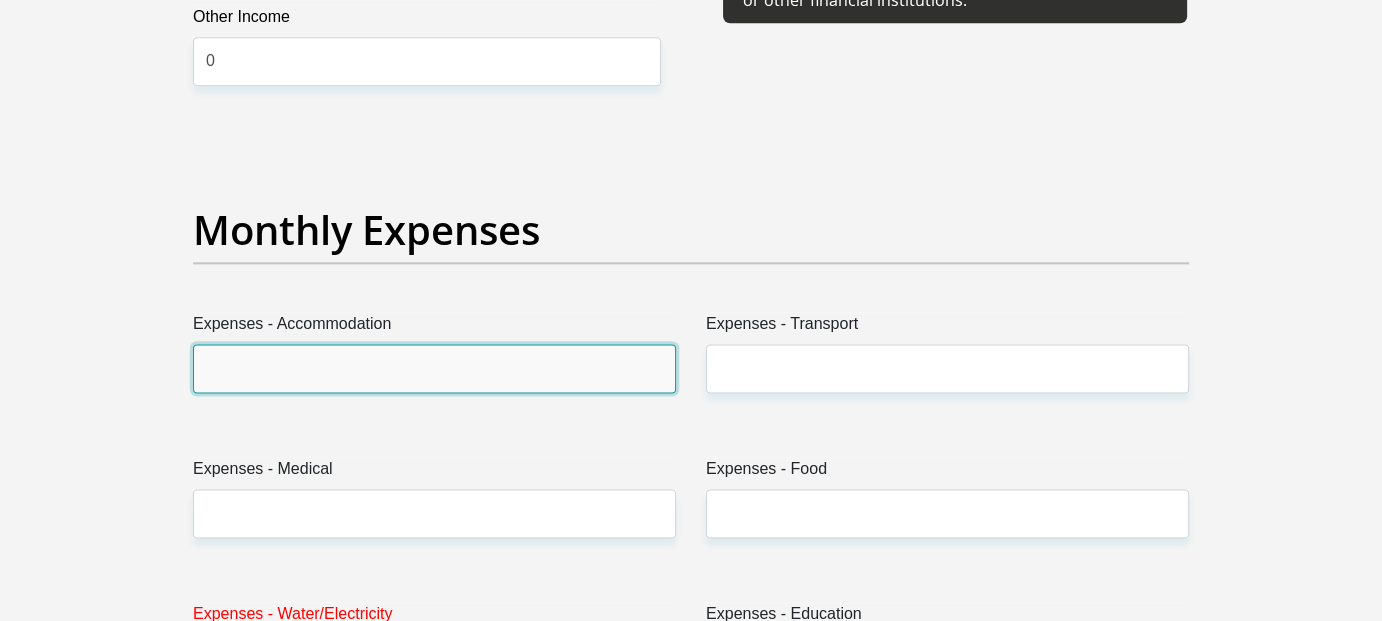 click on "Expenses - Accommodation" at bounding box center [434, 368] 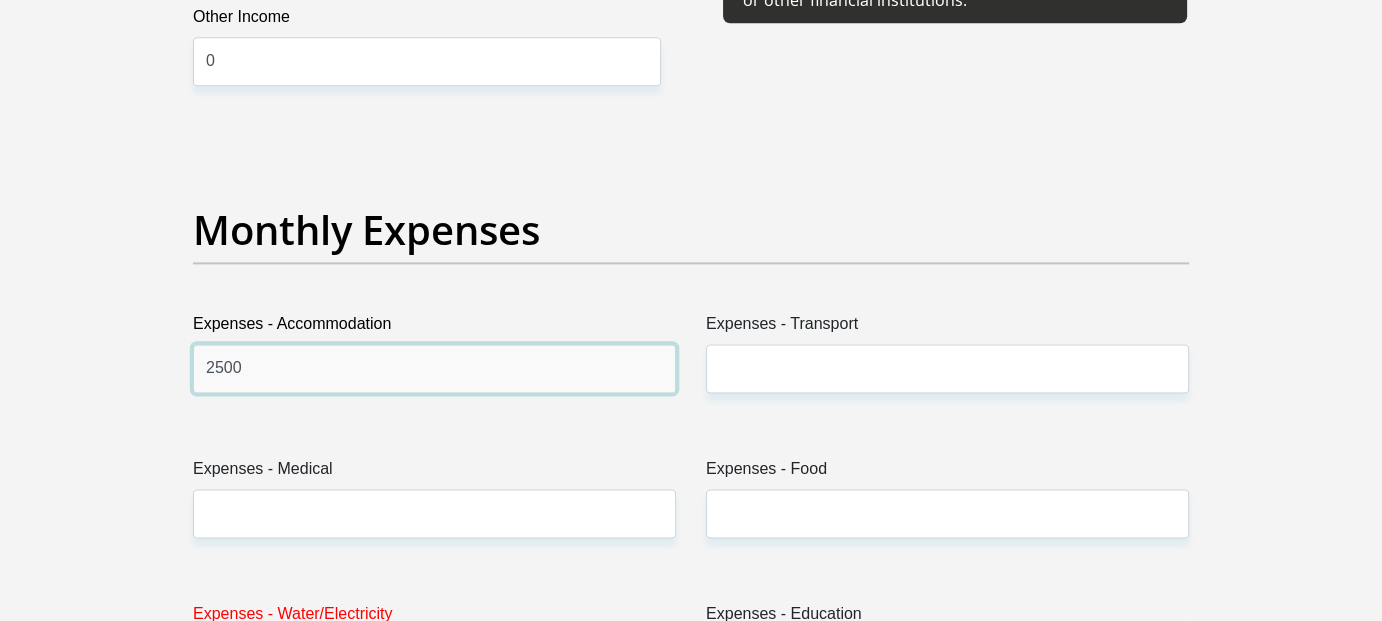 type on "2500" 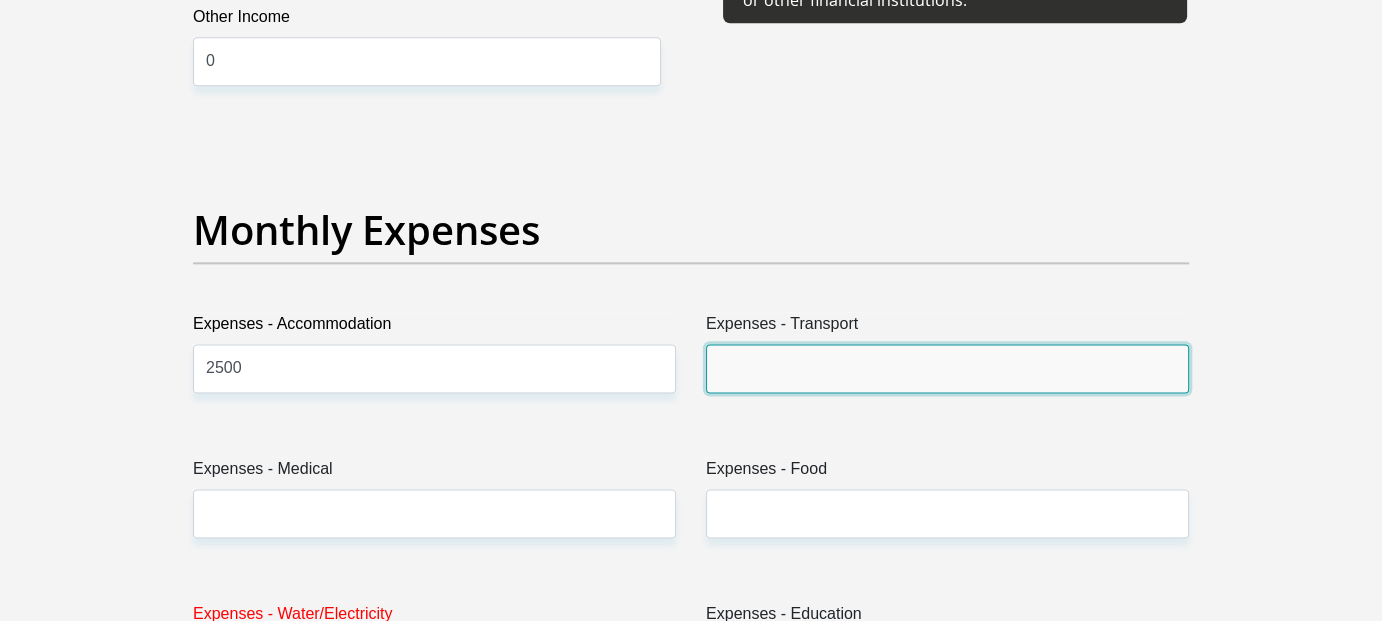 click on "Expenses - Transport" at bounding box center [947, 368] 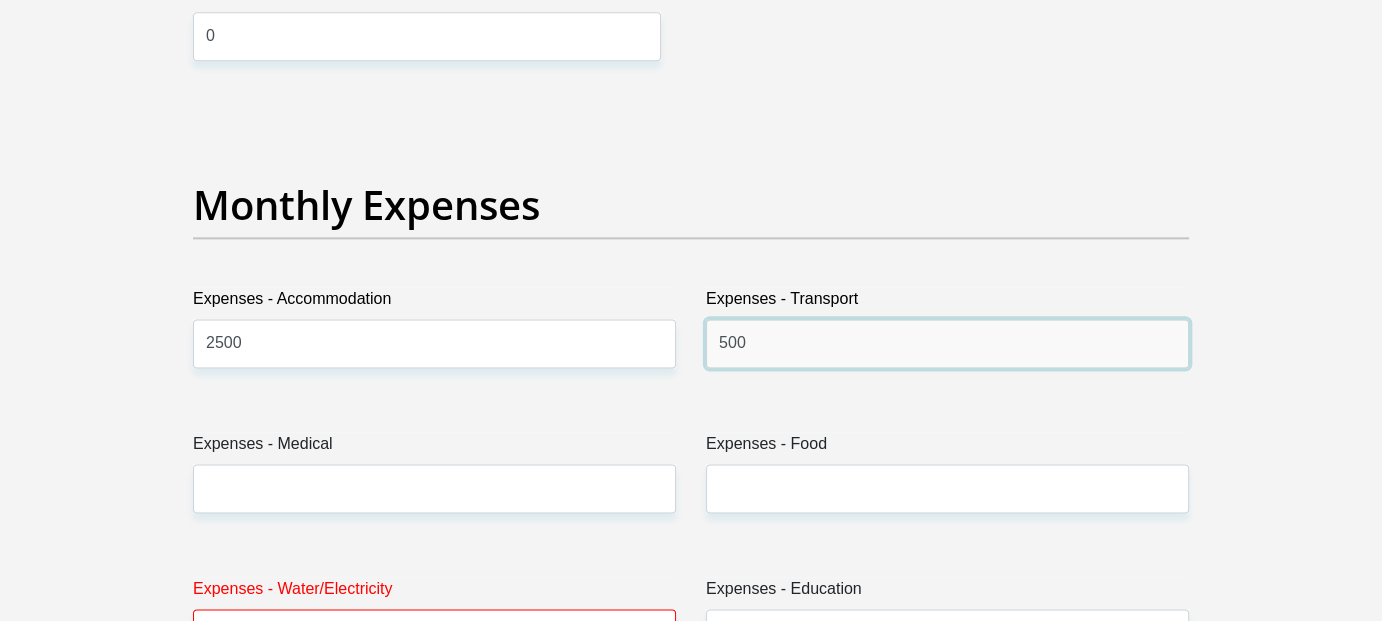 scroll, scrollTop: 2800, scrollLeft: 0, axis: vertical 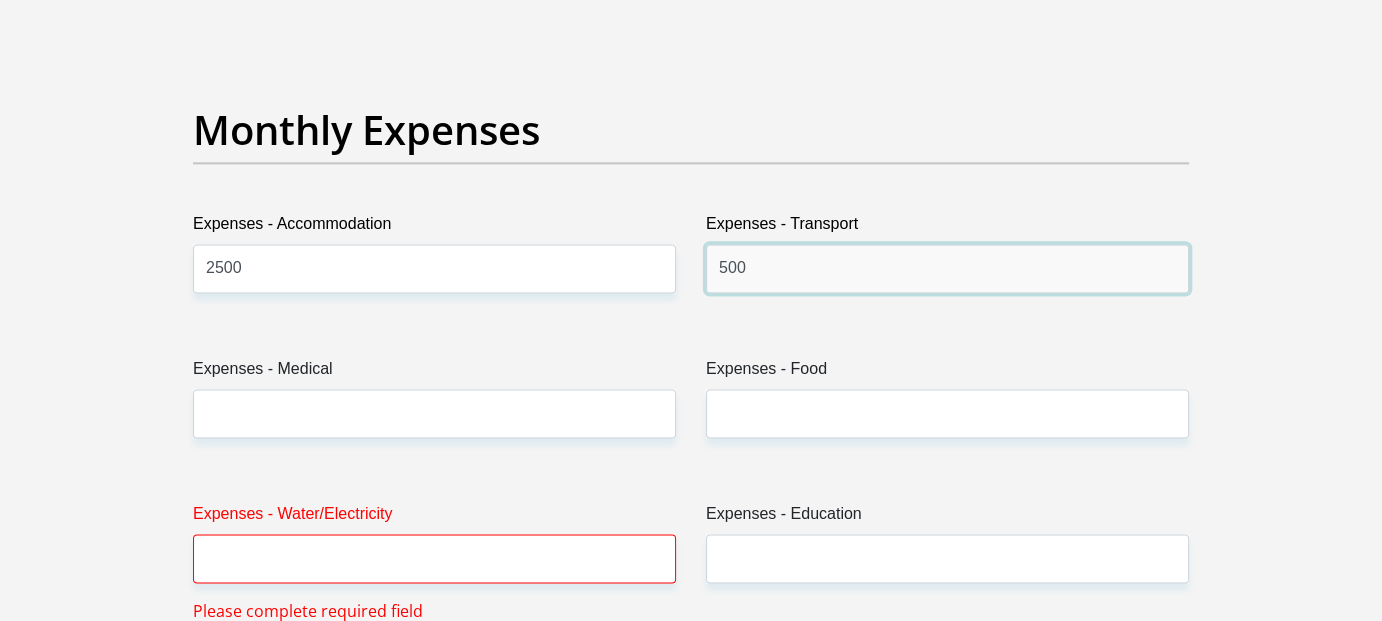 type on "500" 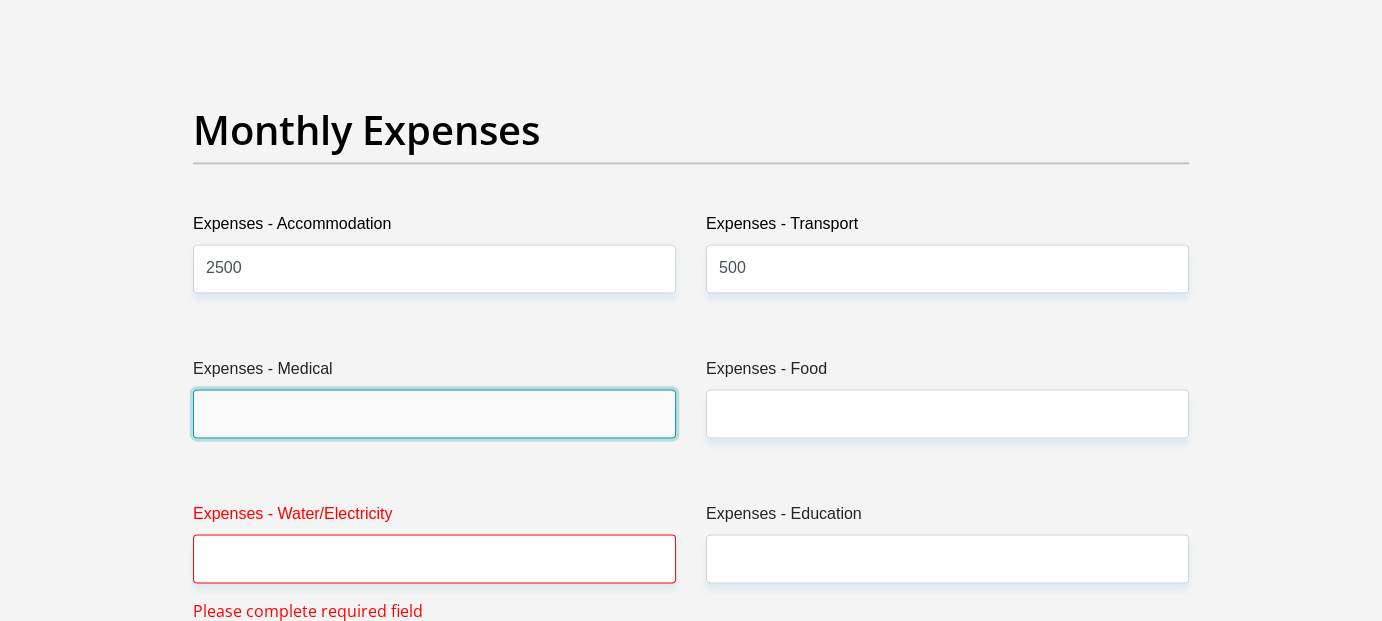 click on "Expenses - Medical" at bounding box center [434, 413] 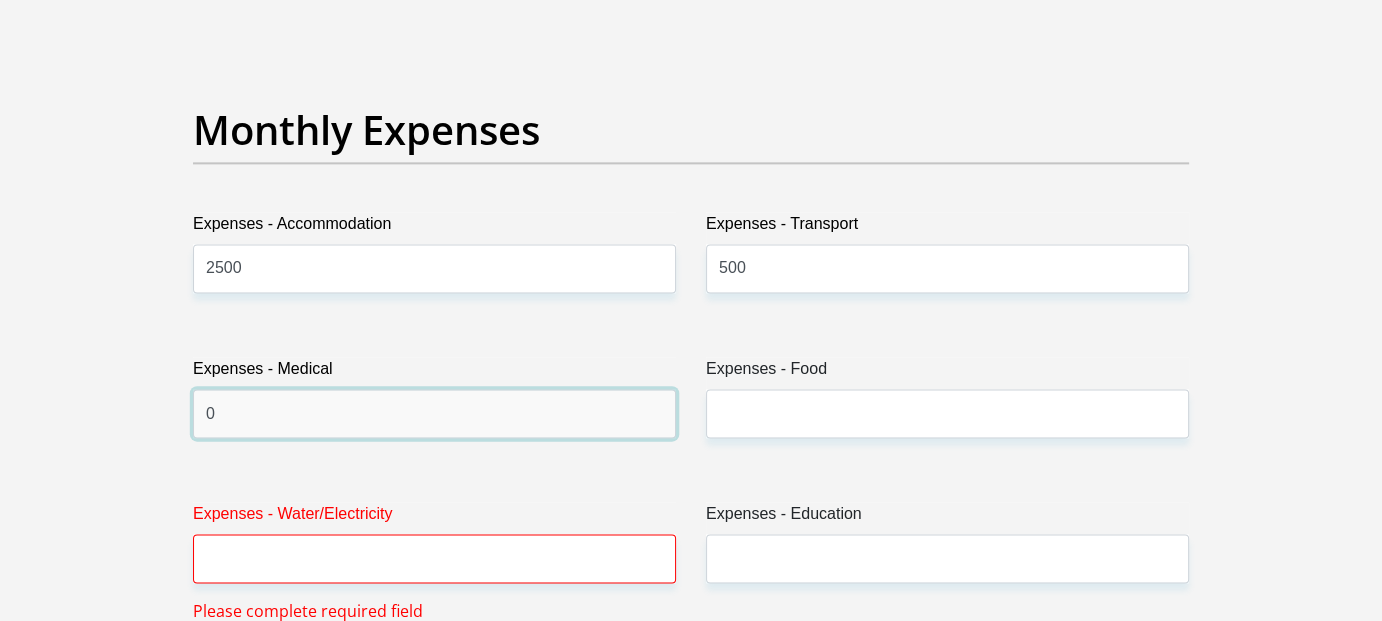 type on "0" 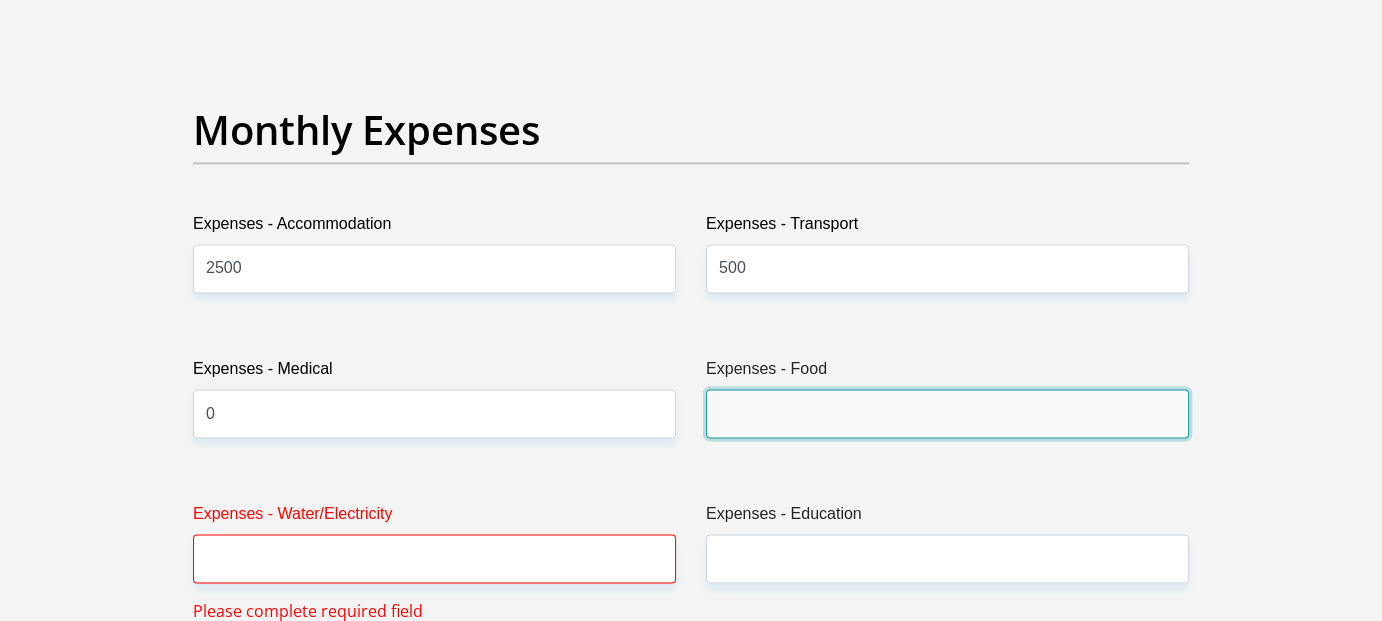 click on "Expenses - Food" at bounding box center [947, 413] 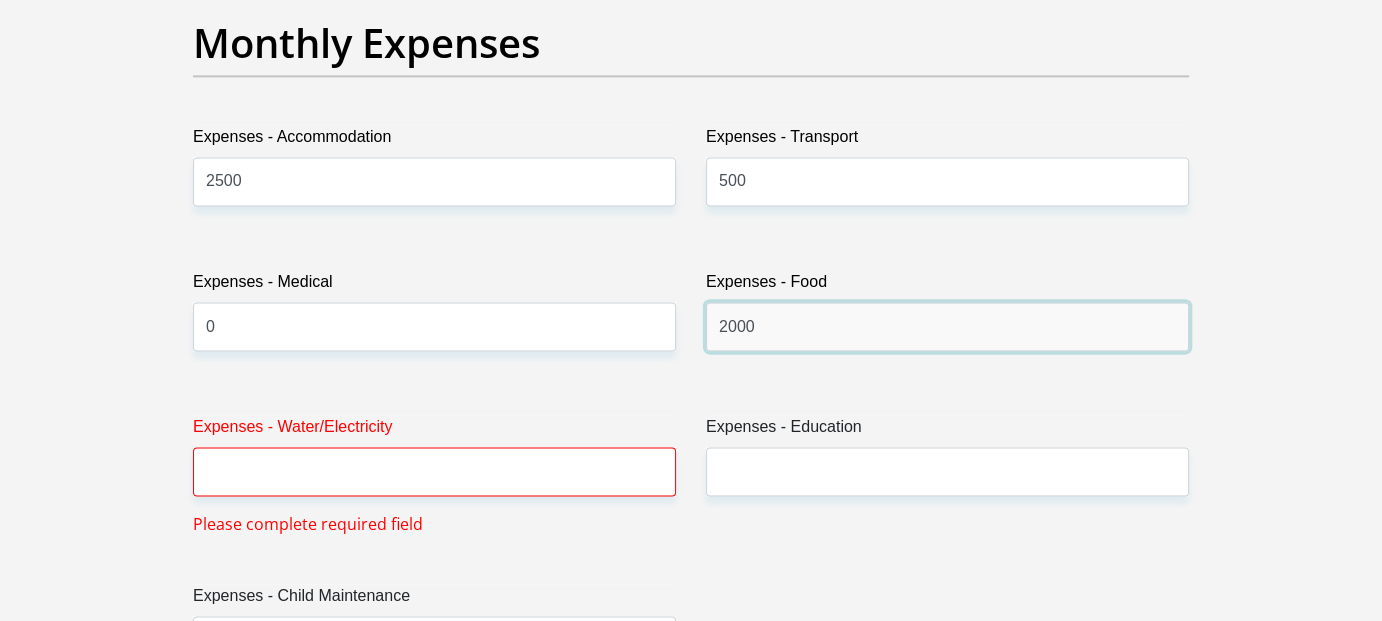 scroll, scrollTop: 3000, scrollLeft: 0, axis: vertical 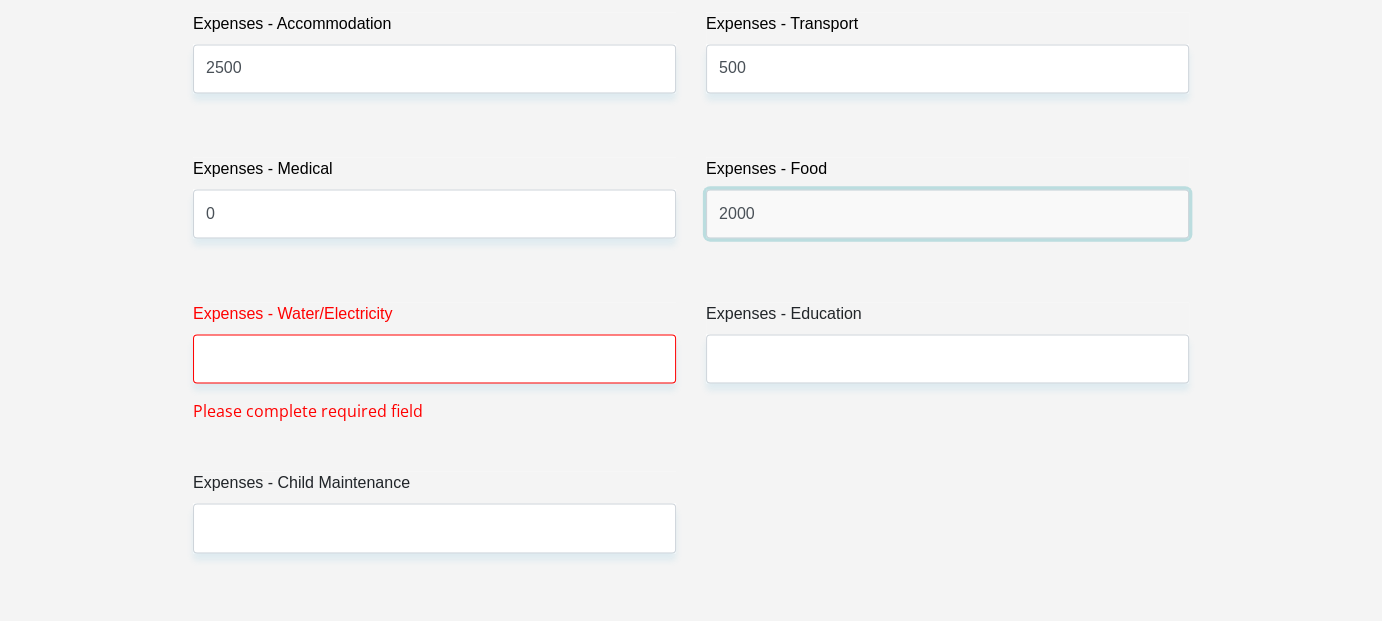 type on "2000" 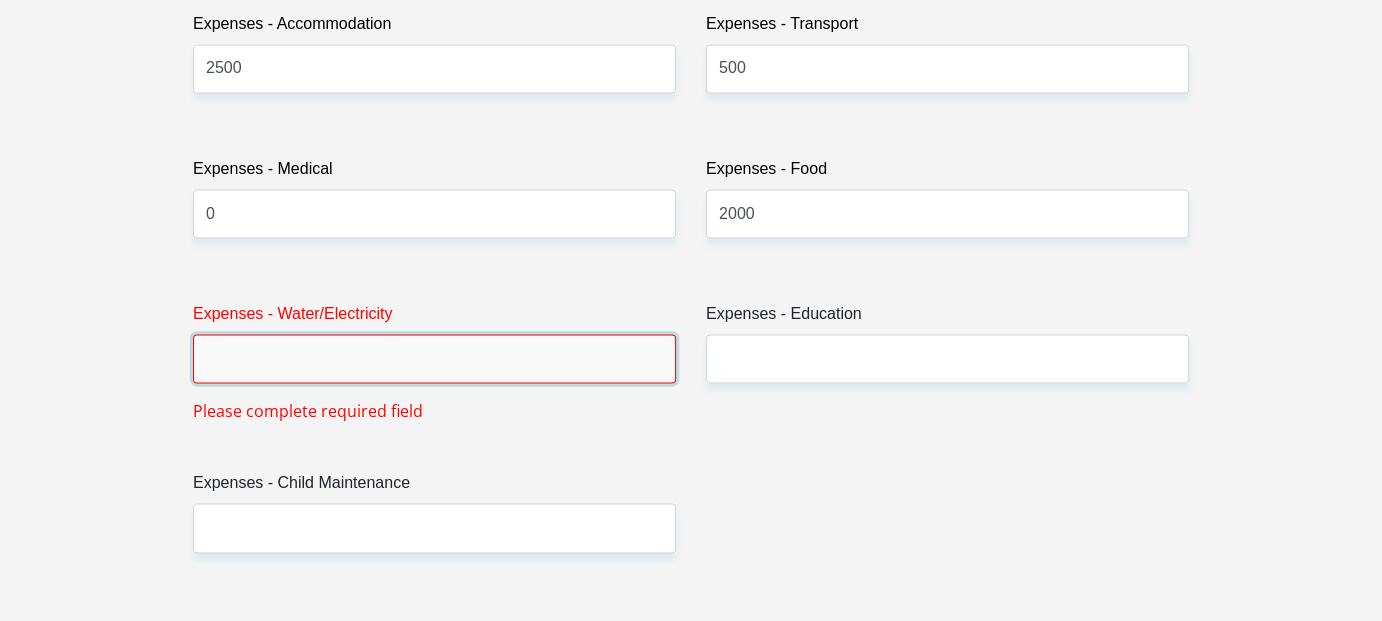 click on "Expenses - Water/Electricity" at bounding box center (434, 358) 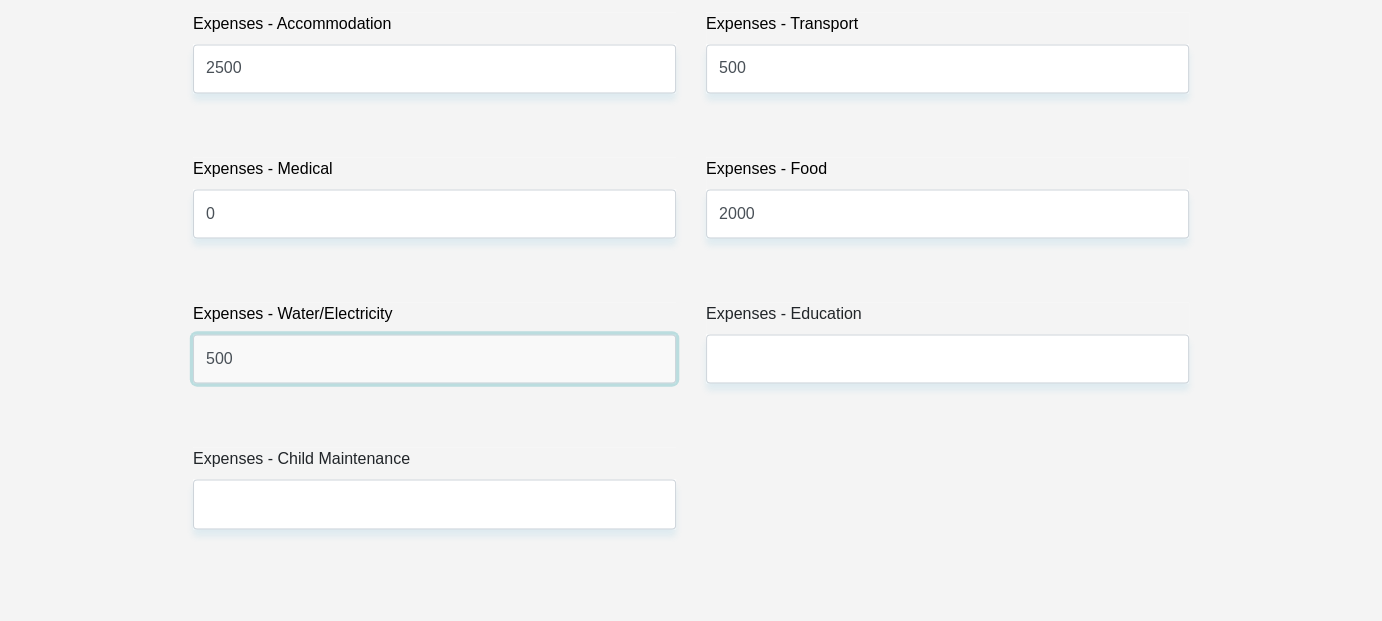 type on "500" 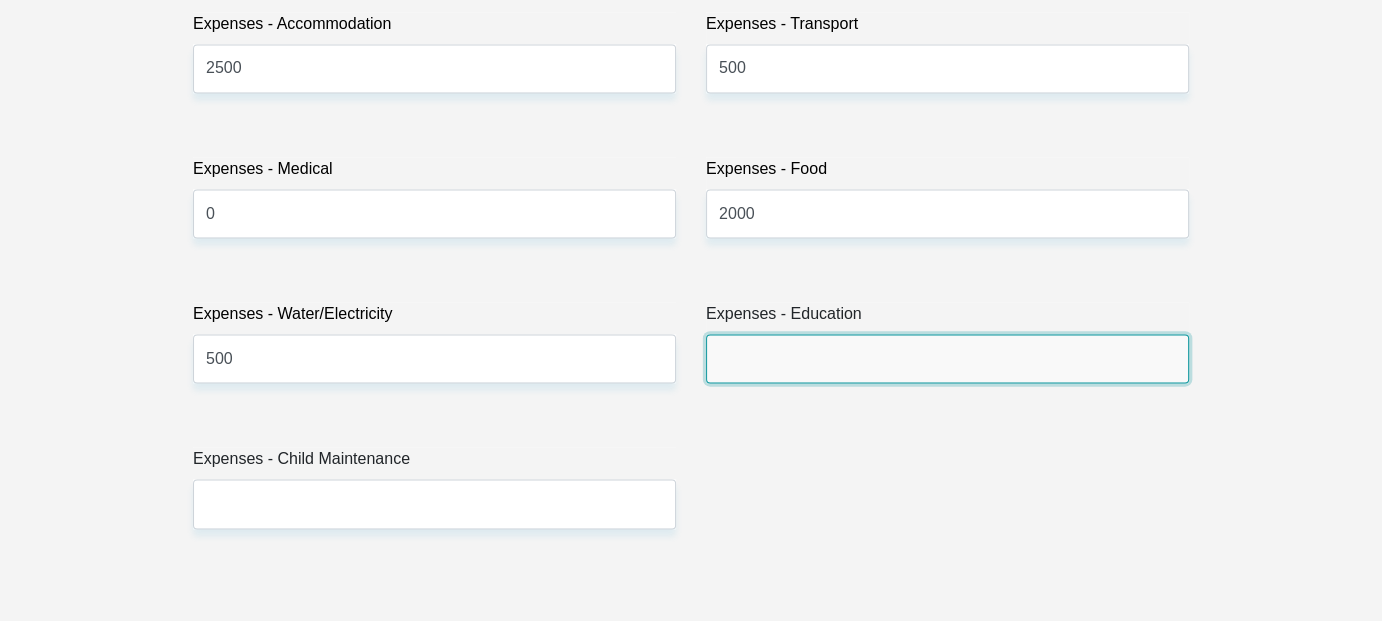 click on "Expenses - Education" at bounding box center (947, 358) 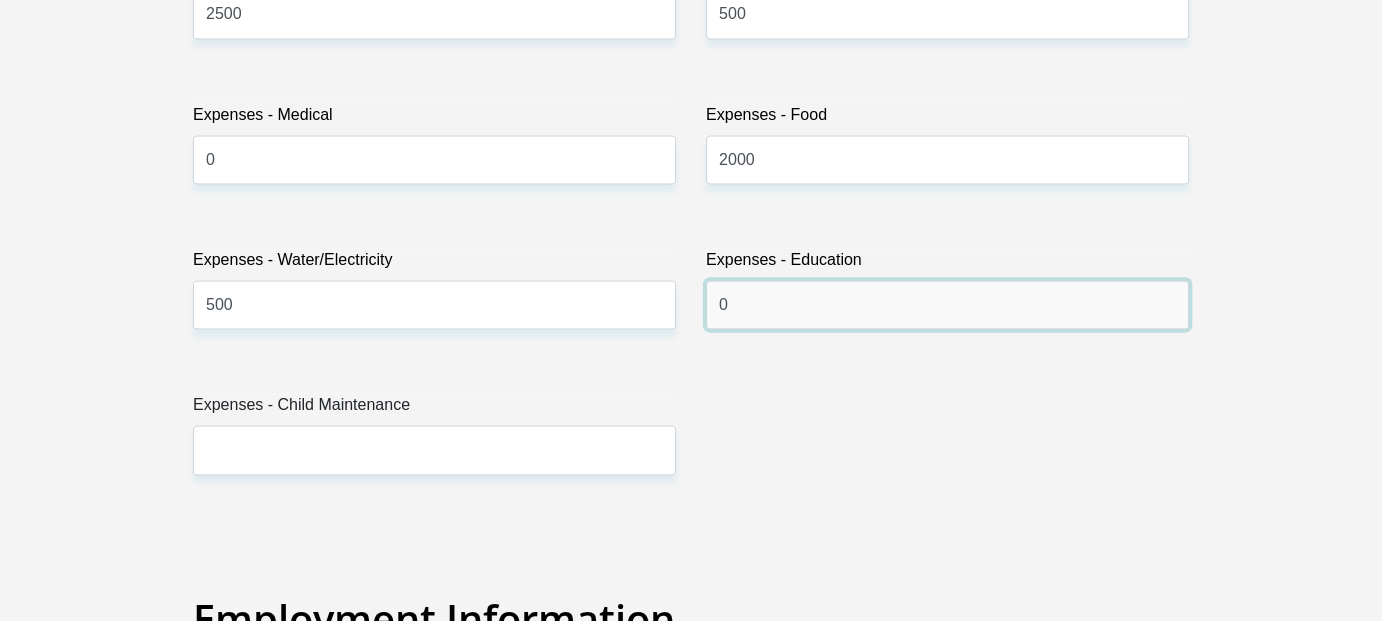 scroll, scrollTop: 3100, scrollLeft: 0, axis: vertical 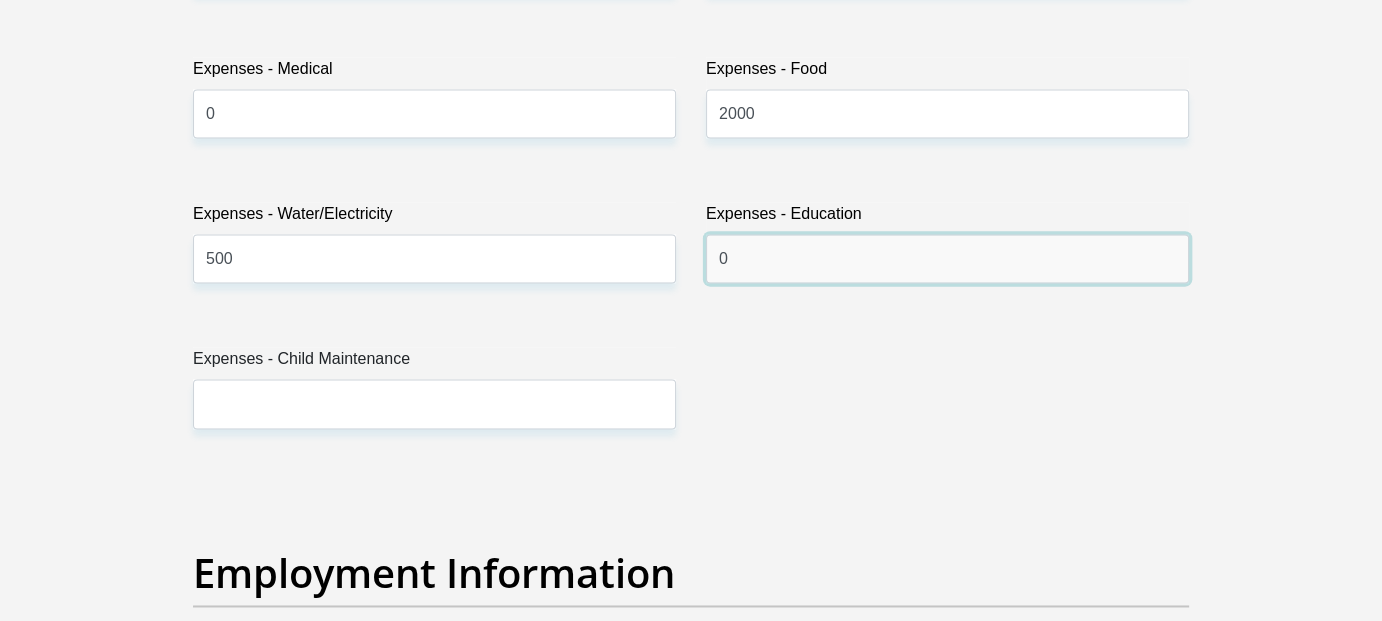 type on "0" 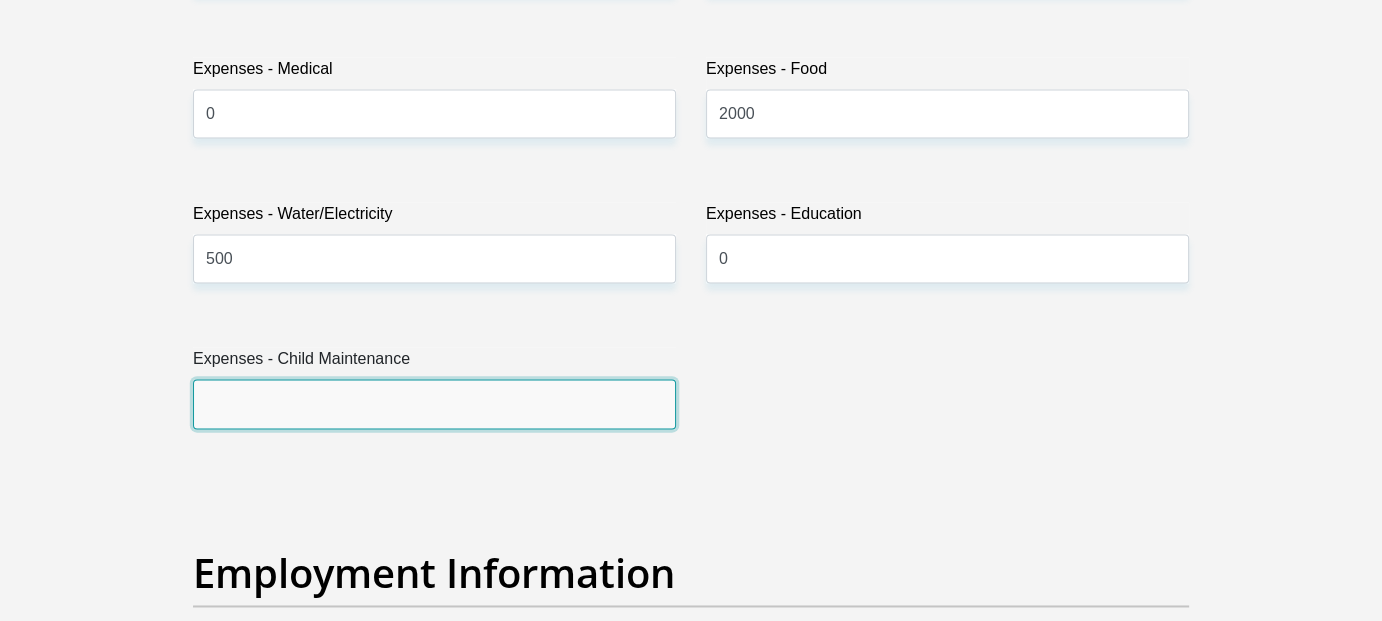 click on "Expenses - Child Maintenance" at bounding box center (434, 403) 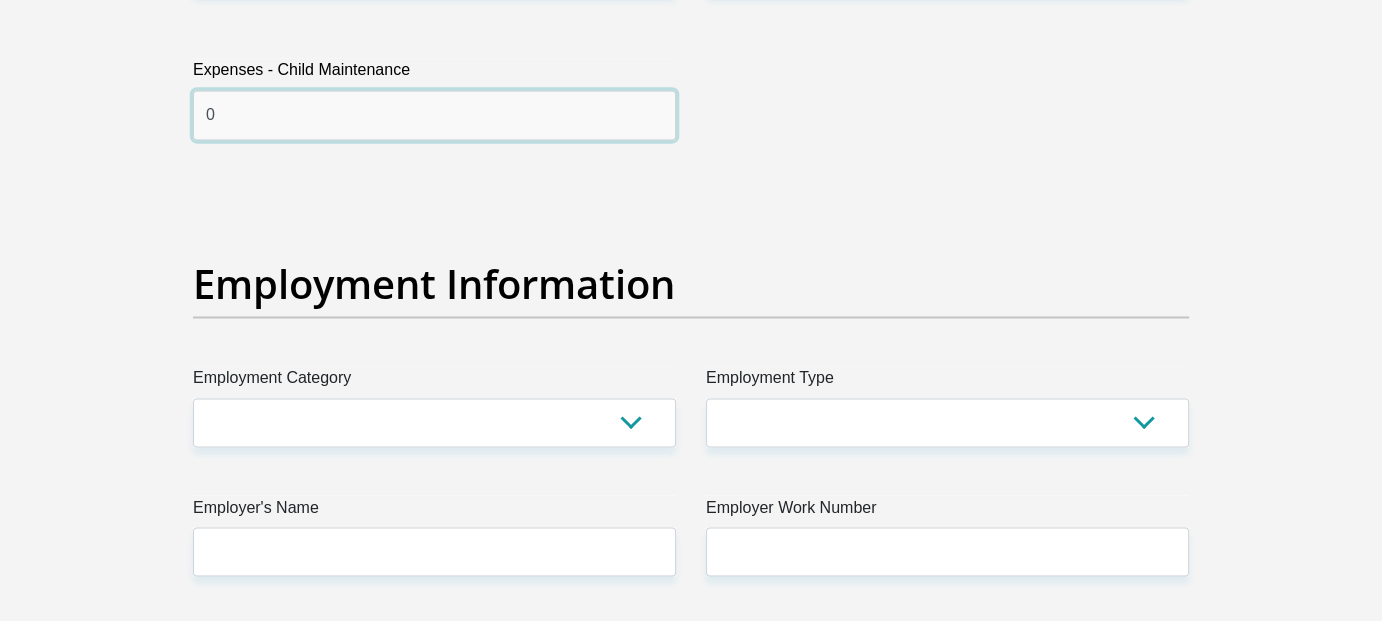 scroll, scrollTop: 3400, scrollLeft: 0, axis: vertical 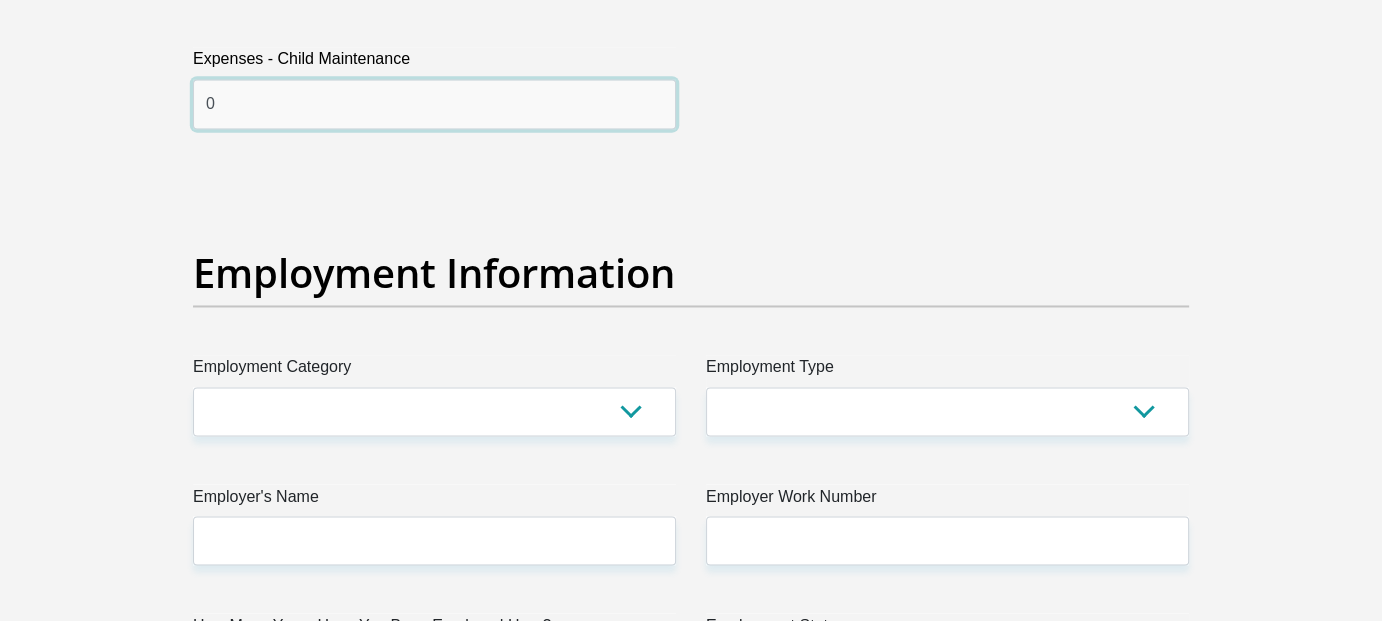 type on "0" 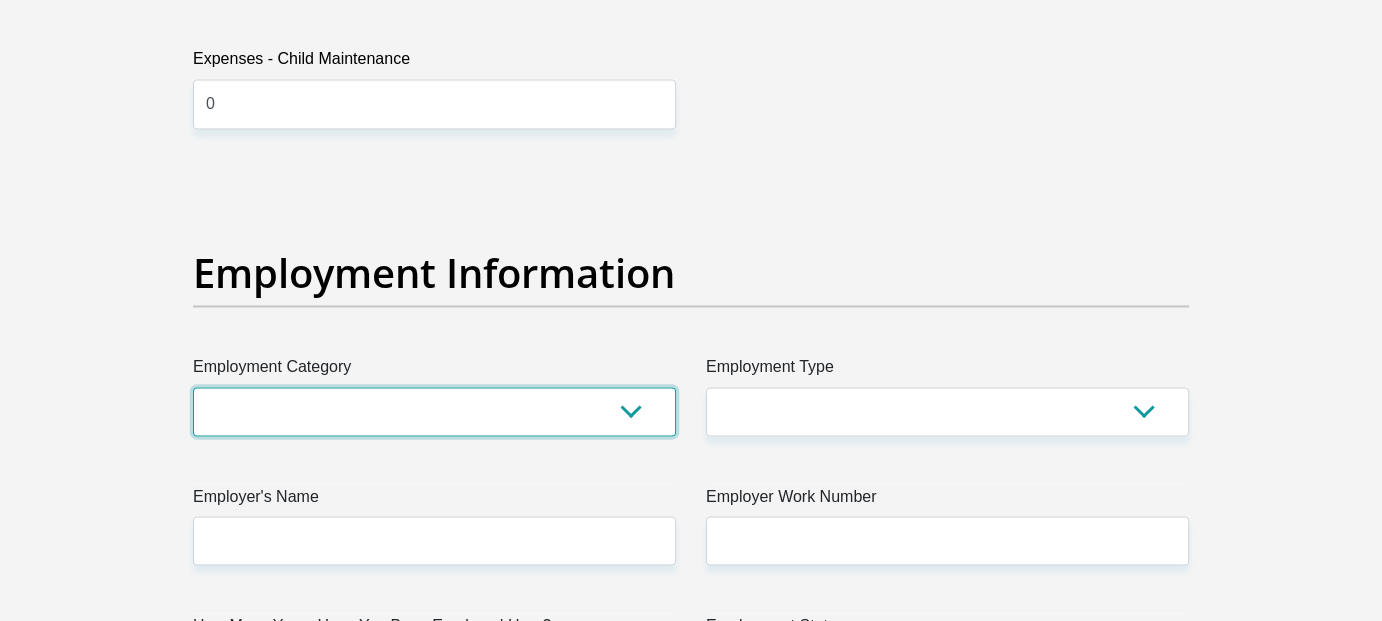 click on "AGRICULTURE
ALCOHOL & TOBACCO
CONSTRUCTION MATERIALS
METALLURGY
EQUIPMENT FOR RENEWABLE ENERGY
SPECIALIZED CONTRACTORS
CAR
GAMING (INCL. INTERNET
OTHER WHOLESALE
UNLICENSED PHARMACEUTICALS
CURRENCY EXCHANGE HOUSES
OTHER FINANCIAL INSTITUTIONS & INSURANCE
REAL ESTATE AGENTS
OIL & GAS
OTHER MATERIALS (E.G. IRON ORE)
PRECIOUS STONES & PRECIOUS METALS
POLITICAL ORGANIZATIONS
RELIGIOUS ORGANIZATIONS(NOT SECTS)
ACTI. HAVING BUSINESS DEAL WITH PUBLIC ADMINISTRATION
LAUNDROMATS" at bounding box center [434, 411] 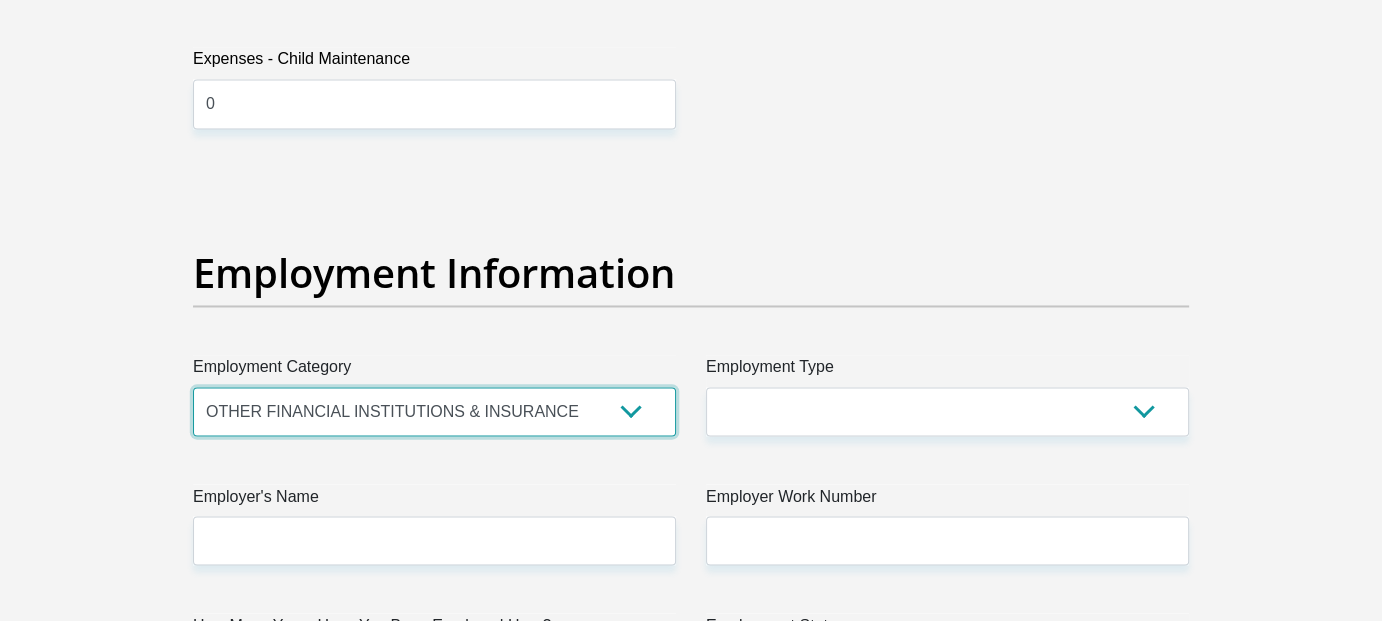 click on "AGRICULTURE
ALCOHOL & TOBACCO
CONSTRUCTION MATERIALS
METALLURGY
EQUIPMENT FOR RENEWABLE ENERGY
SPECIALIZED CONTRACTORS
CAR
GAMING (INCL. INTERNET
OTHER WHOLESALE
UNLICENSED PHARMACEUTICALS
CURRENCY EXCHANGE HOUSES
OTHER FINANCIAL INSTITUTIONS & INSURANCE
REAL ESTATE AGENTS
OIL & GAS
OTHER MATERIALS (E.G. IRON ORE)
PRECIOUS STONES & PRECIOUS METALS
POLITICAL ORGANIZATIONS
RELIGIOUS ORGANIZATIONS(NOT SECTS)
ACTI. HAVING BUSINESS DEAL WITH PUBLIC ADMINISTRATION
LAUNDROMATS" at bounding box center (434, 411) 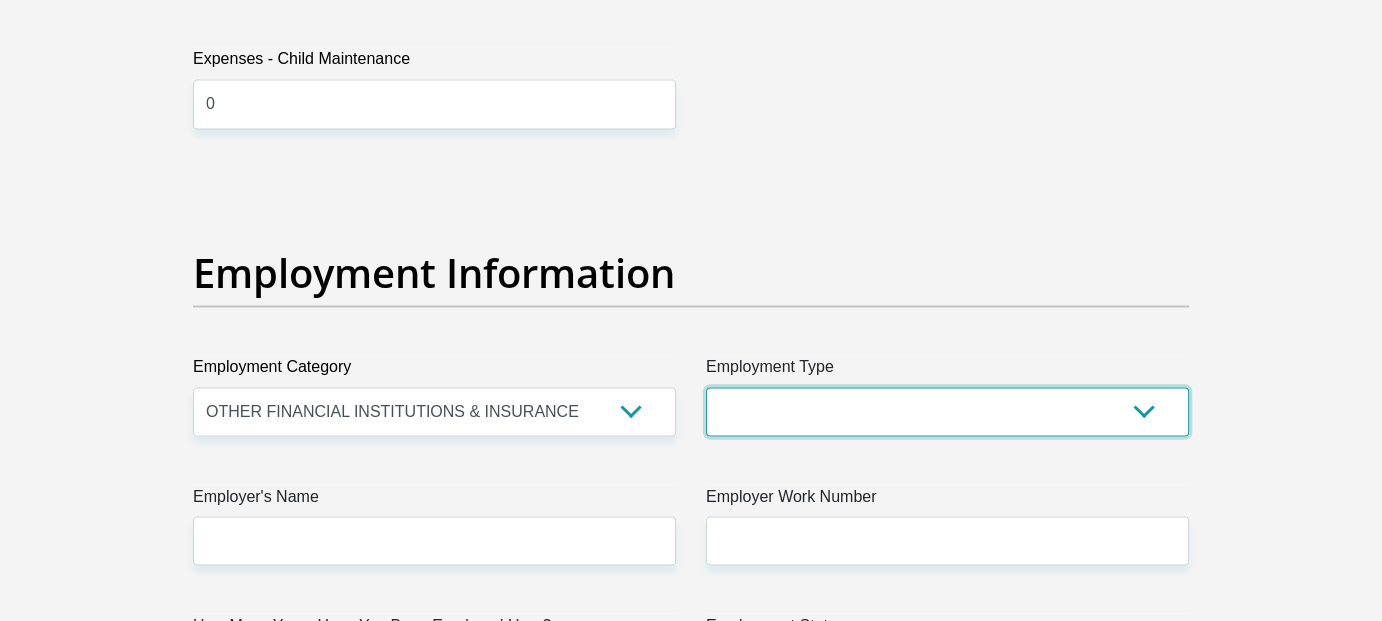 click on "College/Lecturer
Craft Seller
Creative
Driver
Executive
Farmer
Forces - Non Commissioned
Forces - Officer
Hawker
Housewife
Labourer
Licenced Professional
Manager
Miner
Non Licenced Professional
Office Staff/Clerk
Outside Worker
Pensioner
Permanent Teacher
Production/Manufacturing
Sales
Self-Employed
Semi-Professional Worker
Service Industry  Social Worker  Student" at bounding box center (947, 411) 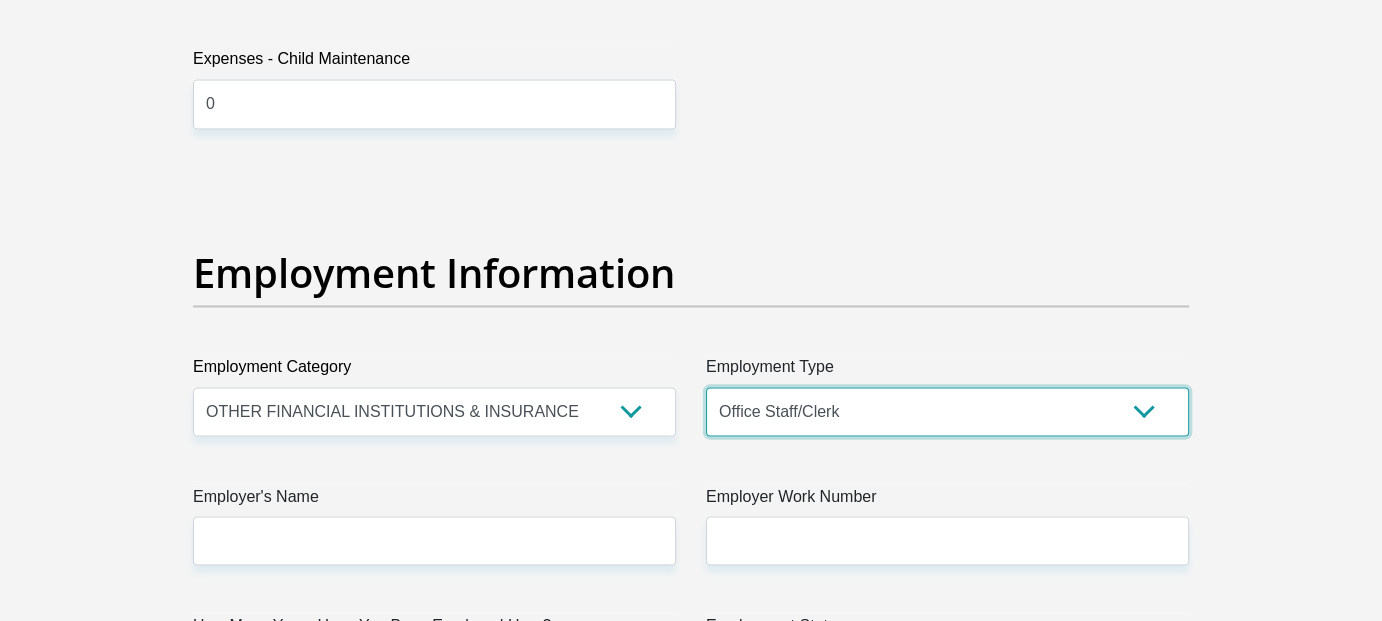 click on "College/Lecturer
Craft Seller
Creative
Driver
Executive
Farmer
Forces - Non Commissioned
Forces - Officer
Hawker
Housewife
Labourer
Licenced Professional
Manager
Miner
Non Licenced Professional
Office Staff/Clerk
Outside Worker
Pensioner
Permanent Teacher
Production/Manufacturing
Sales
Self-Employed
Semi-Professional Worker
Service Industry  Social Worker  Student" at bounding box center [947, 411] 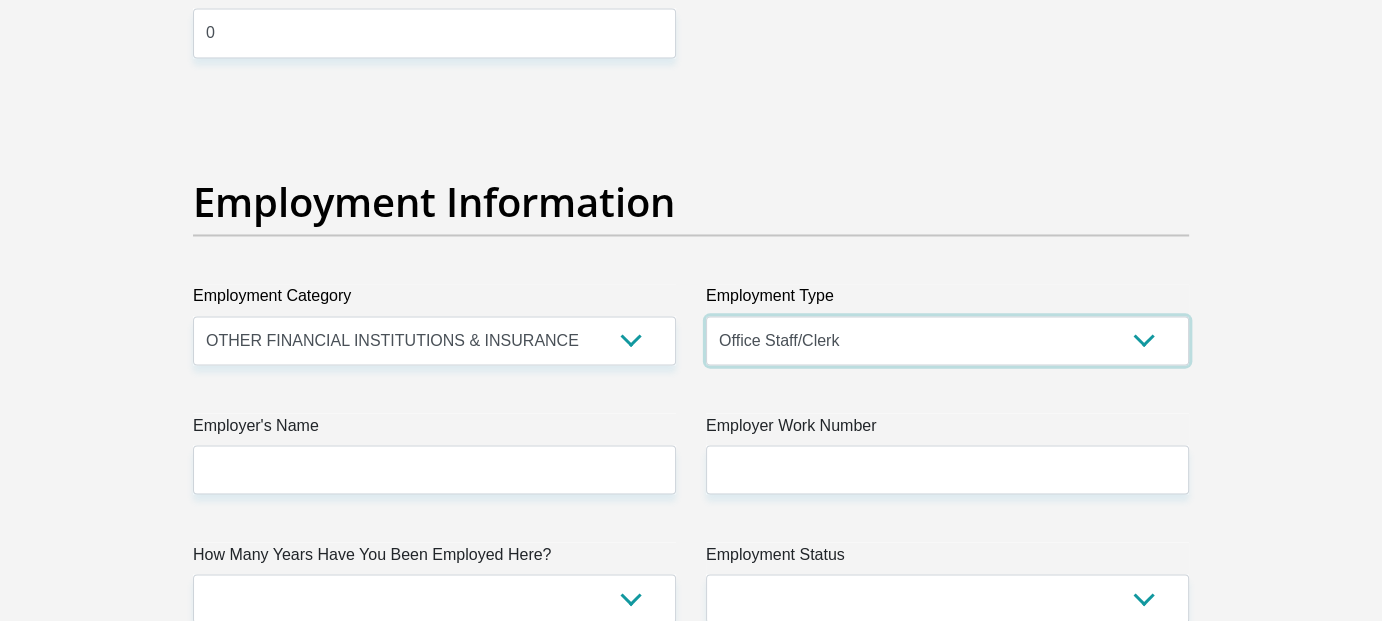 scroll, scrollTop: 3700, scrollLeft: 0, axis: vertical 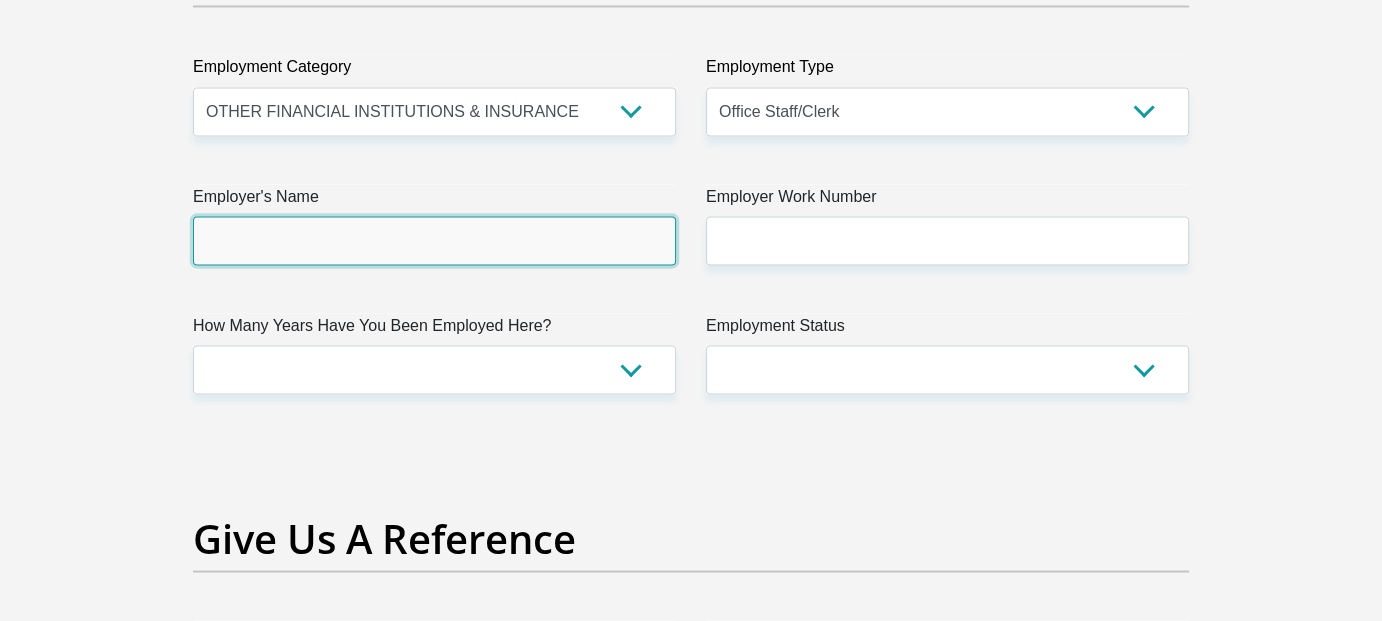 click on "Employer's Name" at bounding box center [434, 240] 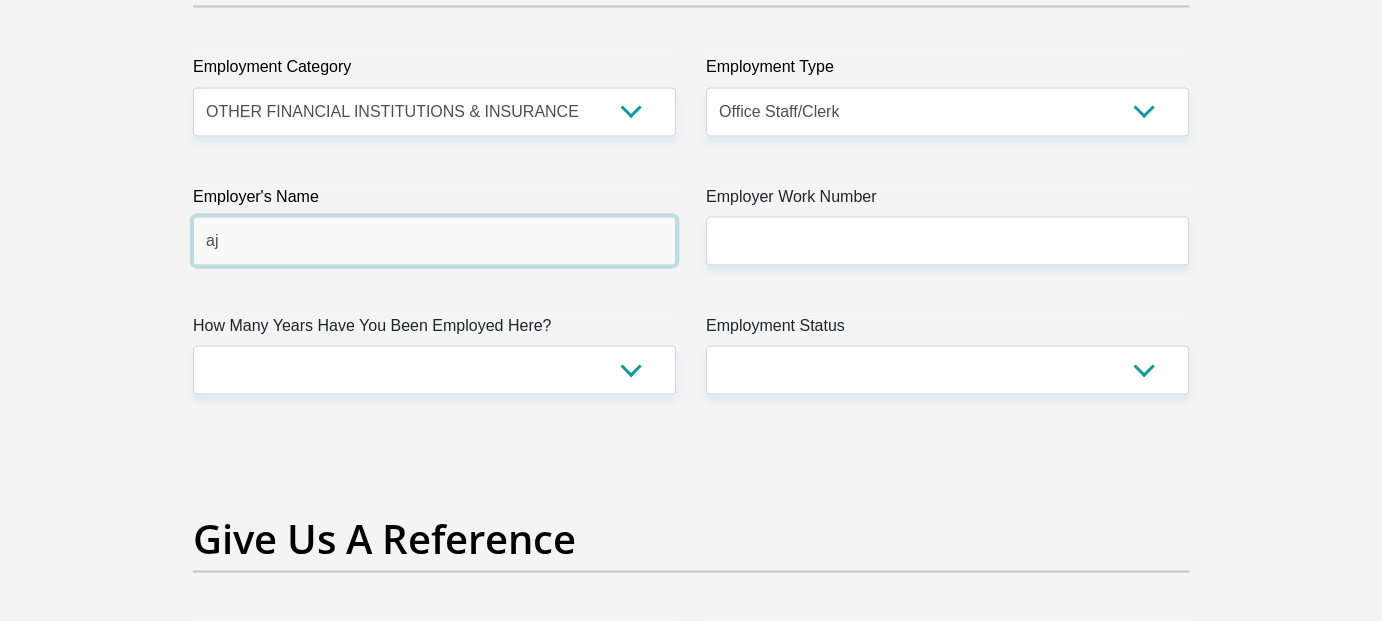 type on "a" 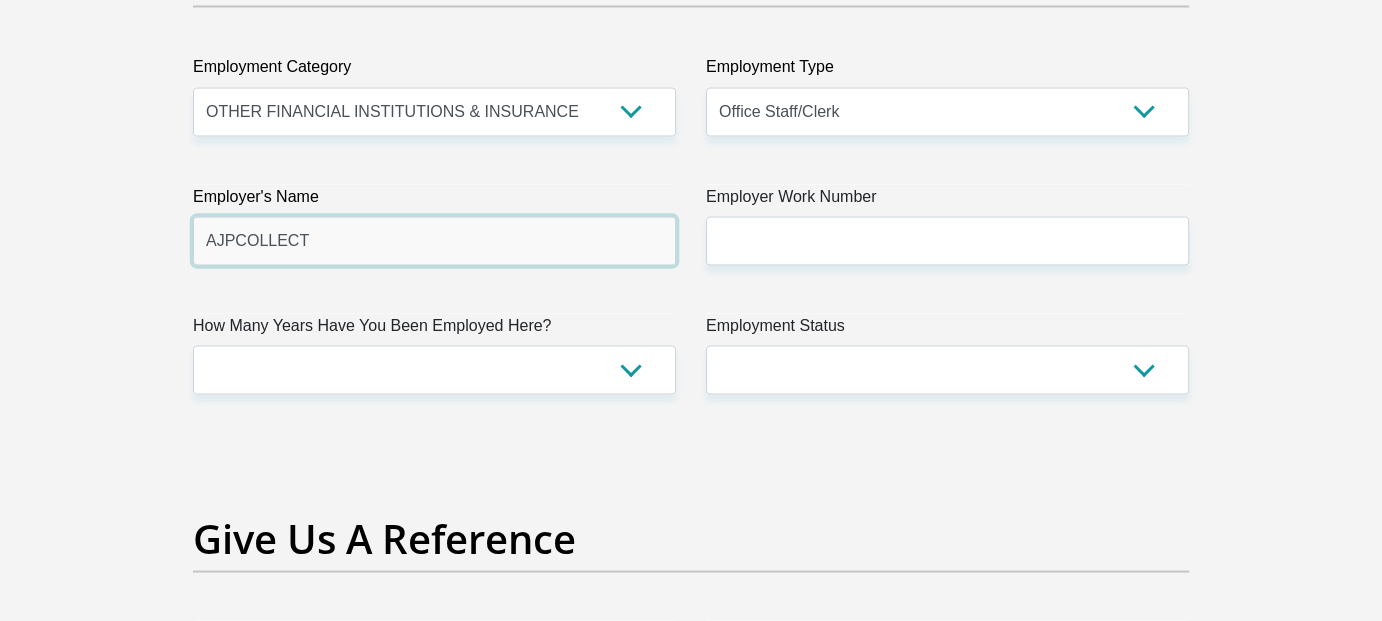click on "AJPCOLLECT" at bounding box center [434, 240] 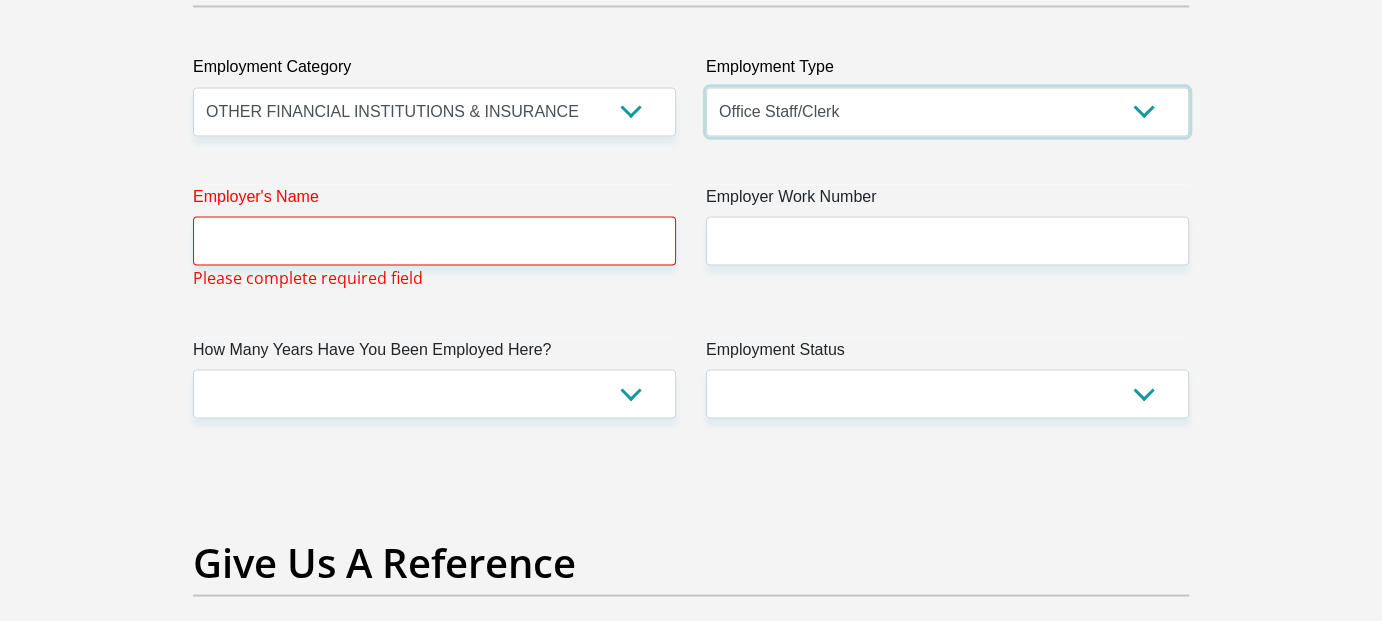 click on "College/Lecturer
Craft Seller
Creative
Driver
Executive
Farmer
Forces - Non Commissioned
Forces - Officer
Hawker
Housewife
Labourer
Licenced Professional
Manager
Miner
Non Licenced Professional
Office Staff/Clerk
Outside Worker
Pensioner
Permanent Teacher
Production/Manufacturing
Sales
Self-Employed
Semi-Professional Worker
Service Industry  Social Worker  Student" at bounding box center (947, 111) 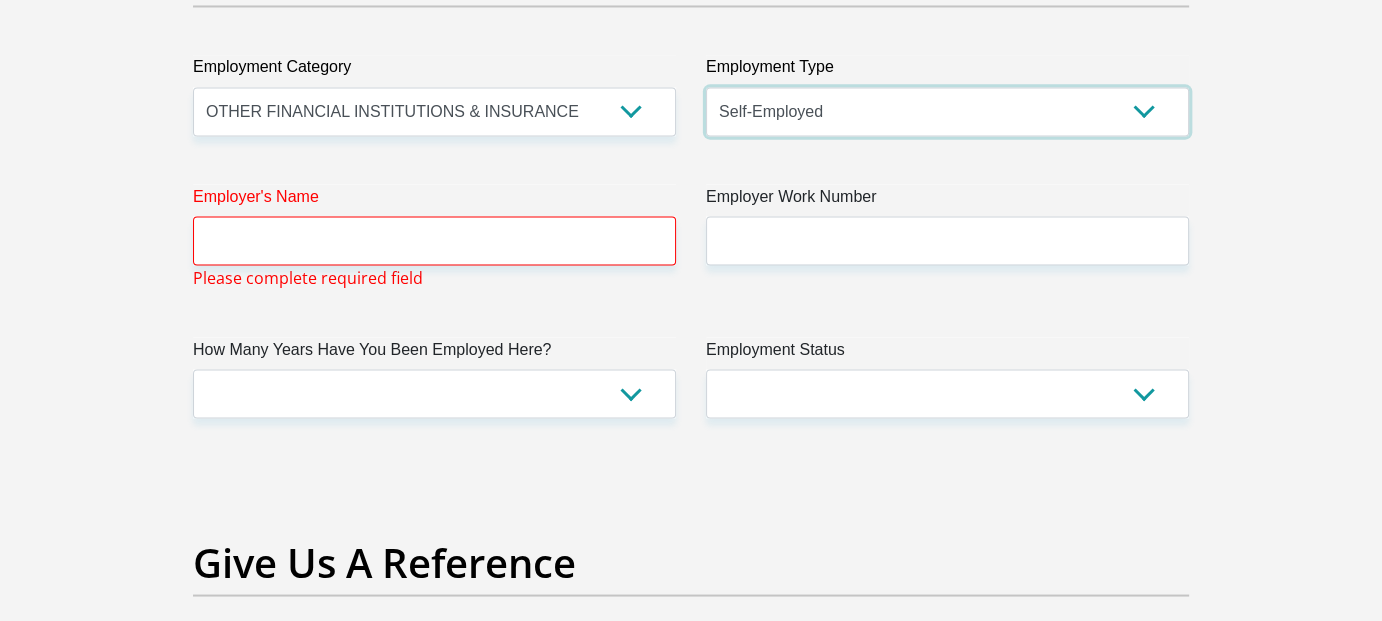 click on "College/Lecturer
Craft Seller
Creative
Driver
Executive
Farmer
Forces - Non Commissioned
Forces - Officer
Hawker
Housewife
Labourer
Licenced Professional
Manager
Miner
Non Licenced Professional
Office Staff/Clerk
Outside Worker
Pensioner
Permanent Teacher
Production/Manufacturing
Sales
Self-Employed
Semi-Professional Worker
Service Industry  Social Worker  Student" at bounding box center (947, 111) 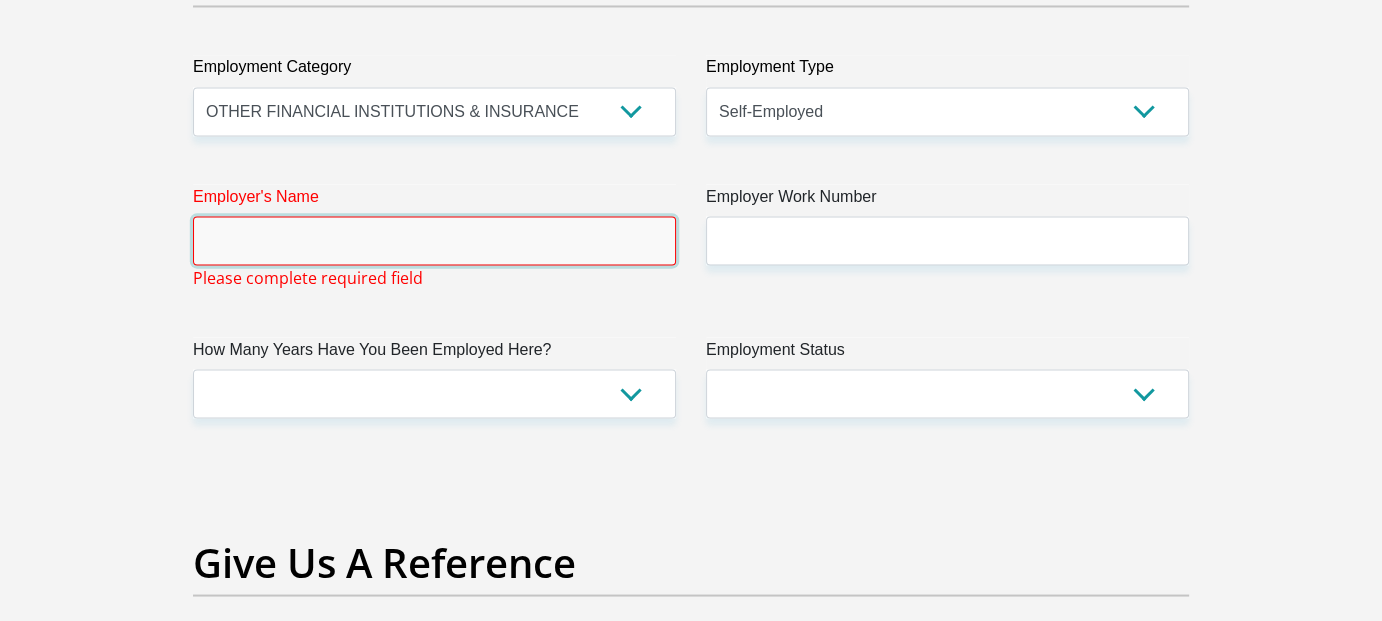 click on "Employer's Name" at bounding box center [434, 240] 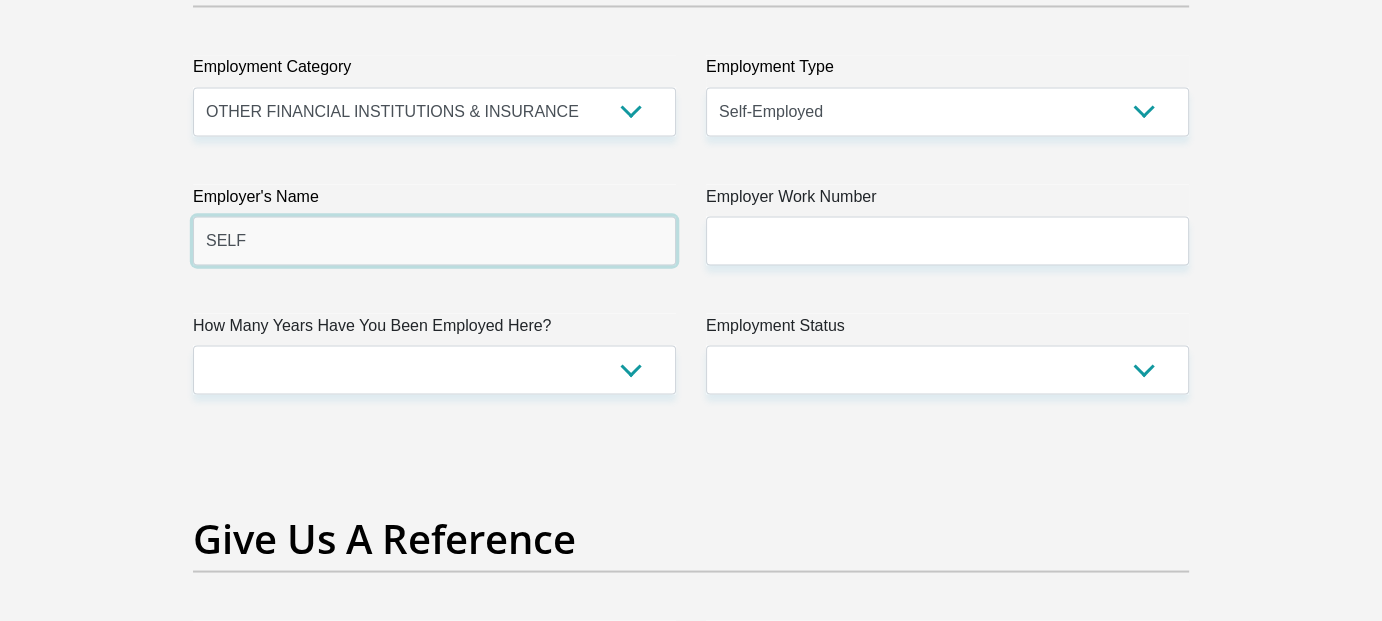 type on "SELF" 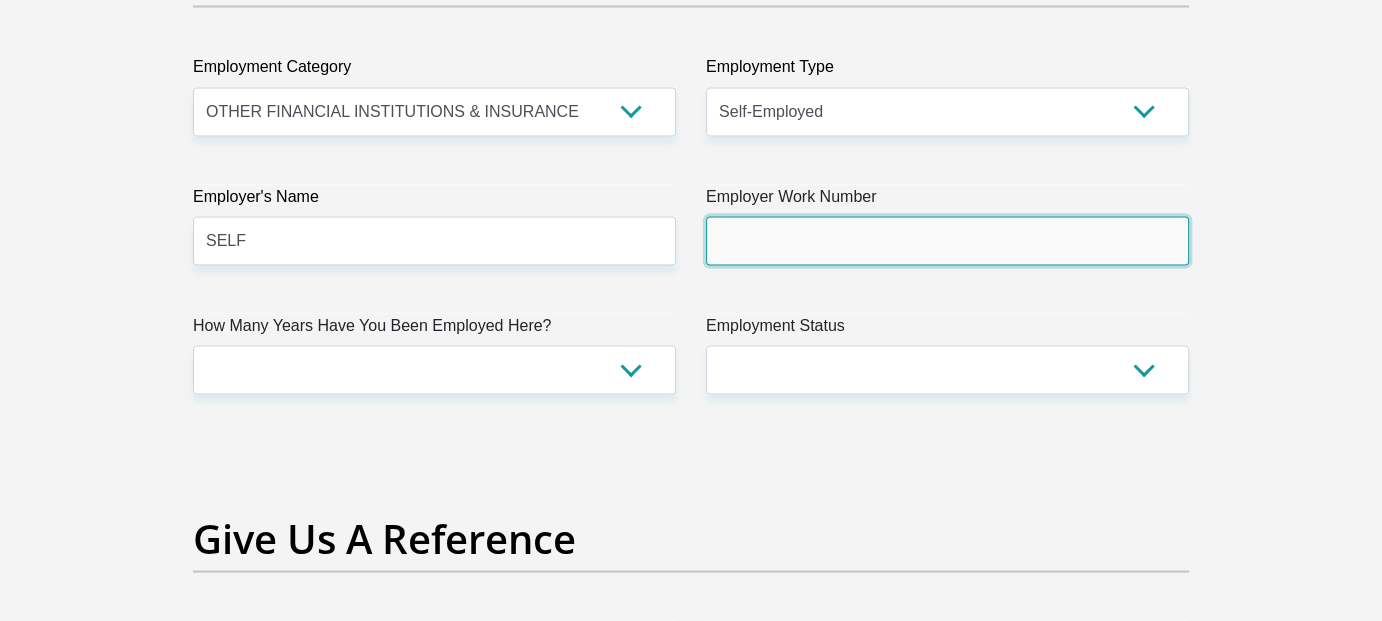 click on "Employer Work Number" at bounding box center [947, 240] 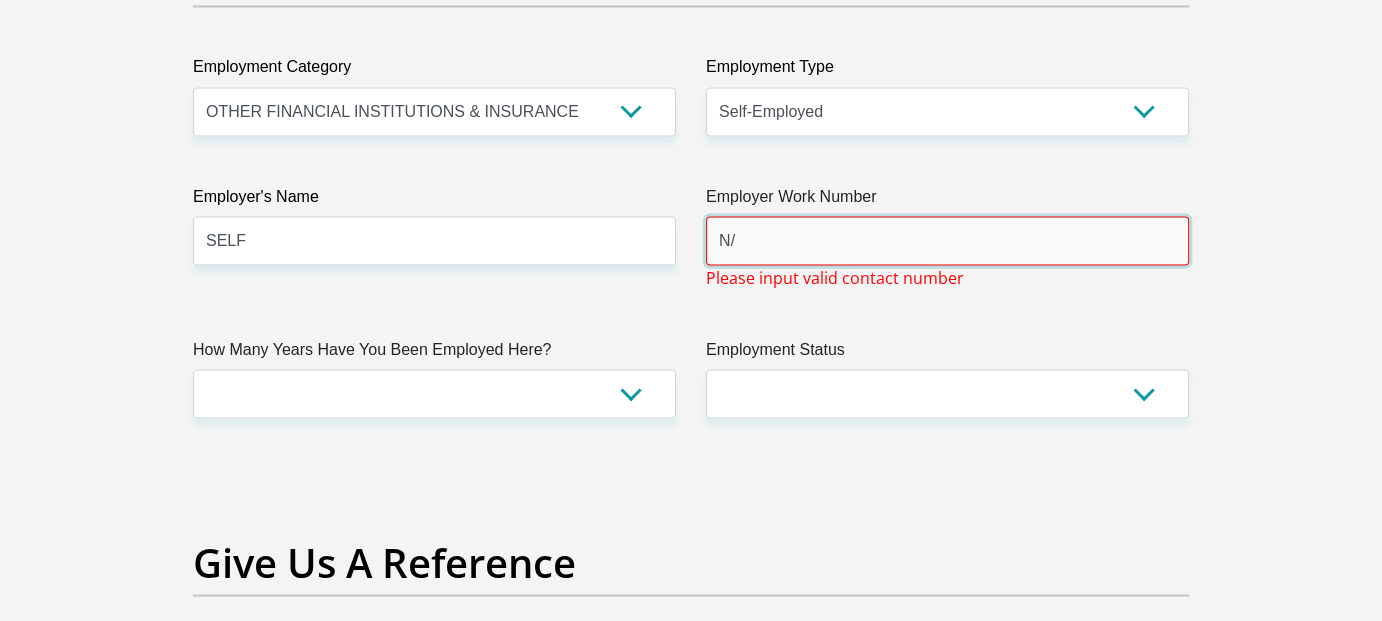 type on "N" 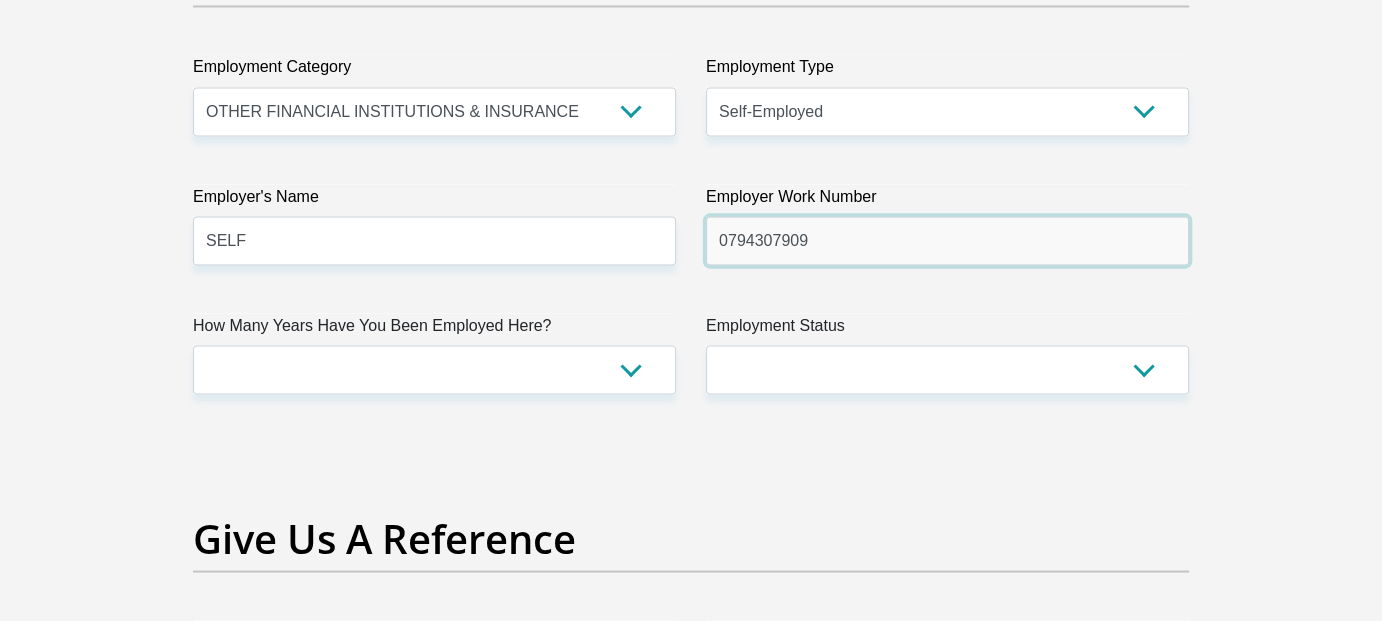 type on "0794307909" 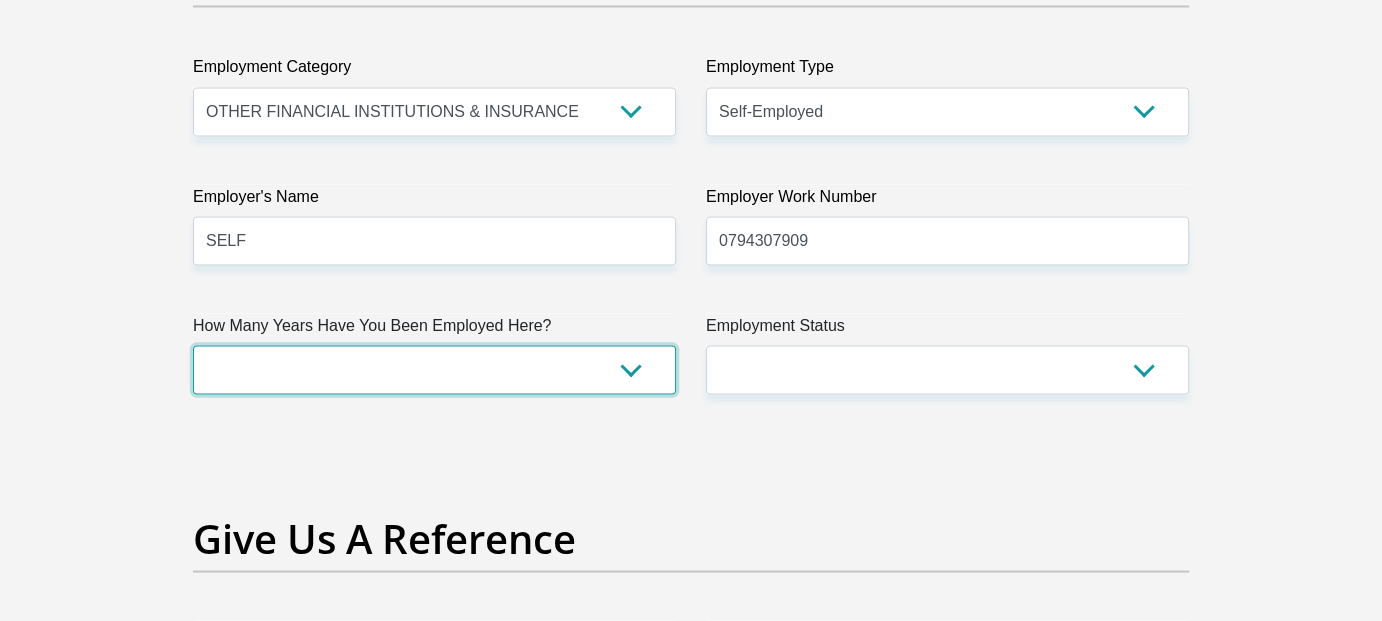 click on "less than 1 year
1-3 years
3-5 years
5+ years" at bounding box center (434, 369) 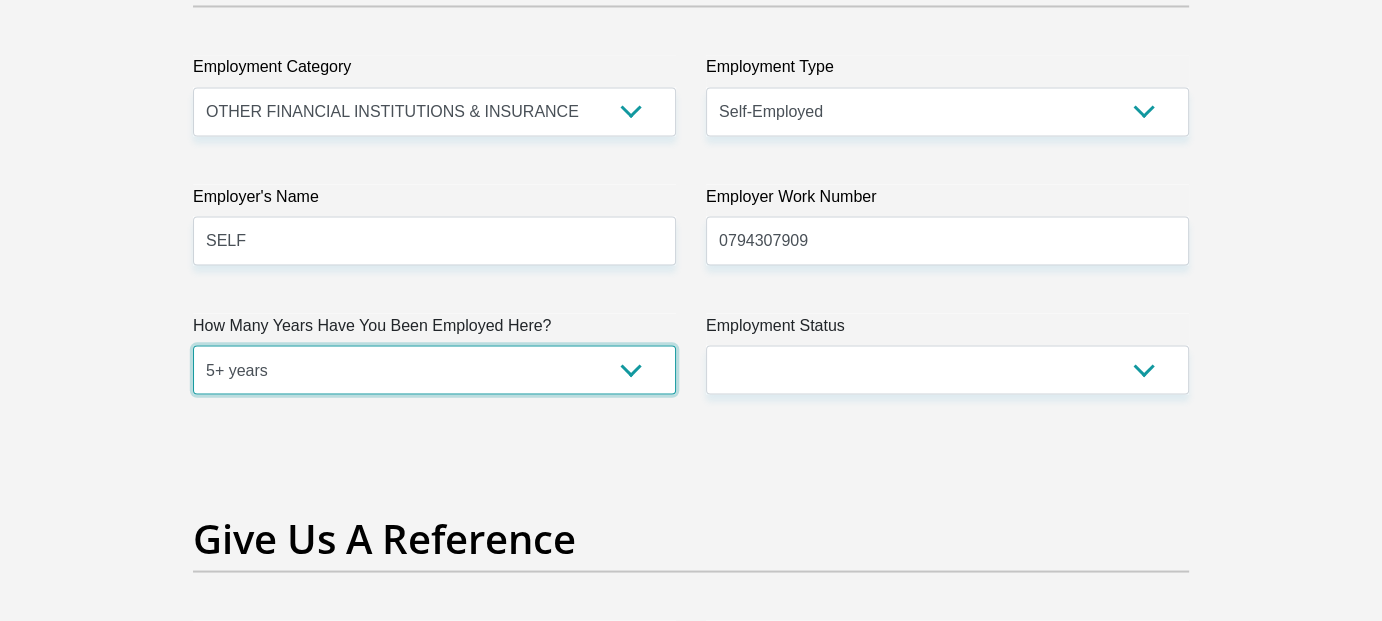 click on "less than 1 year
1-3 years
3-5 years
5+ years" at bounding box center (434, 369) 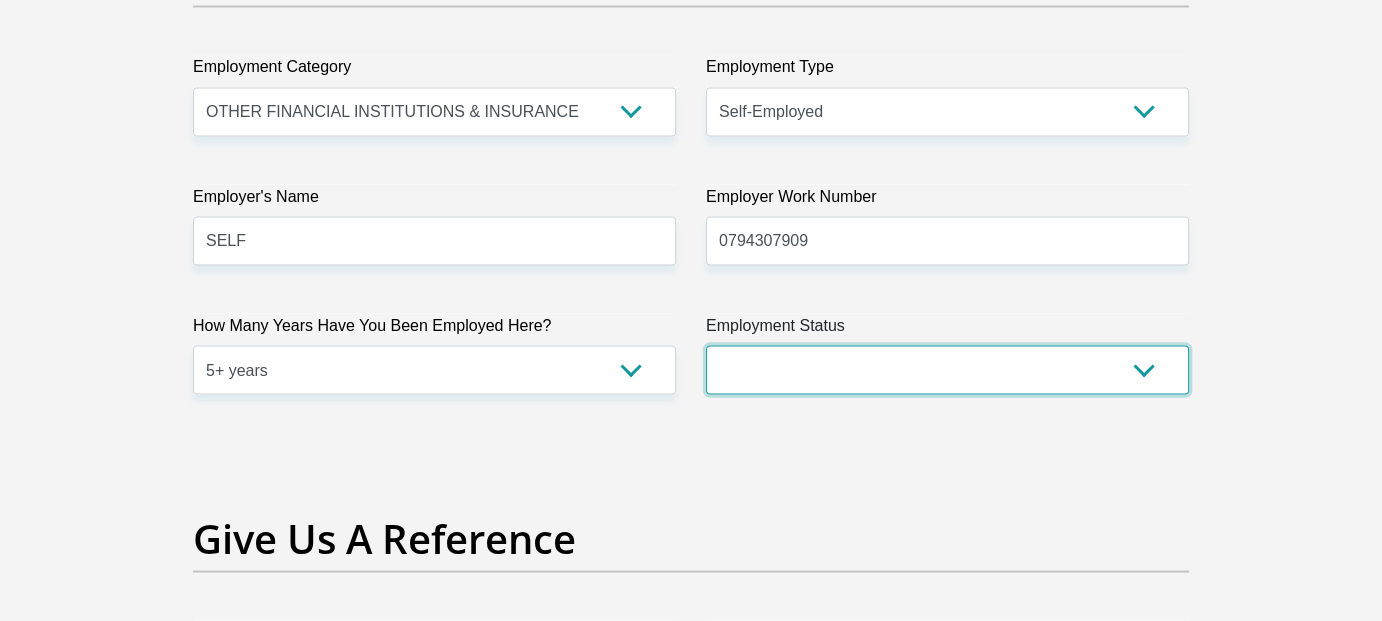 click on "Permanent/Full-time
Part-time/Casual
[DEMOGRAPHIC_DATA] Worker
Self-Employed
Housewife
Retired
Student
Medically Boarded
Disability
Unemployed" at bounding box center [947, 369] 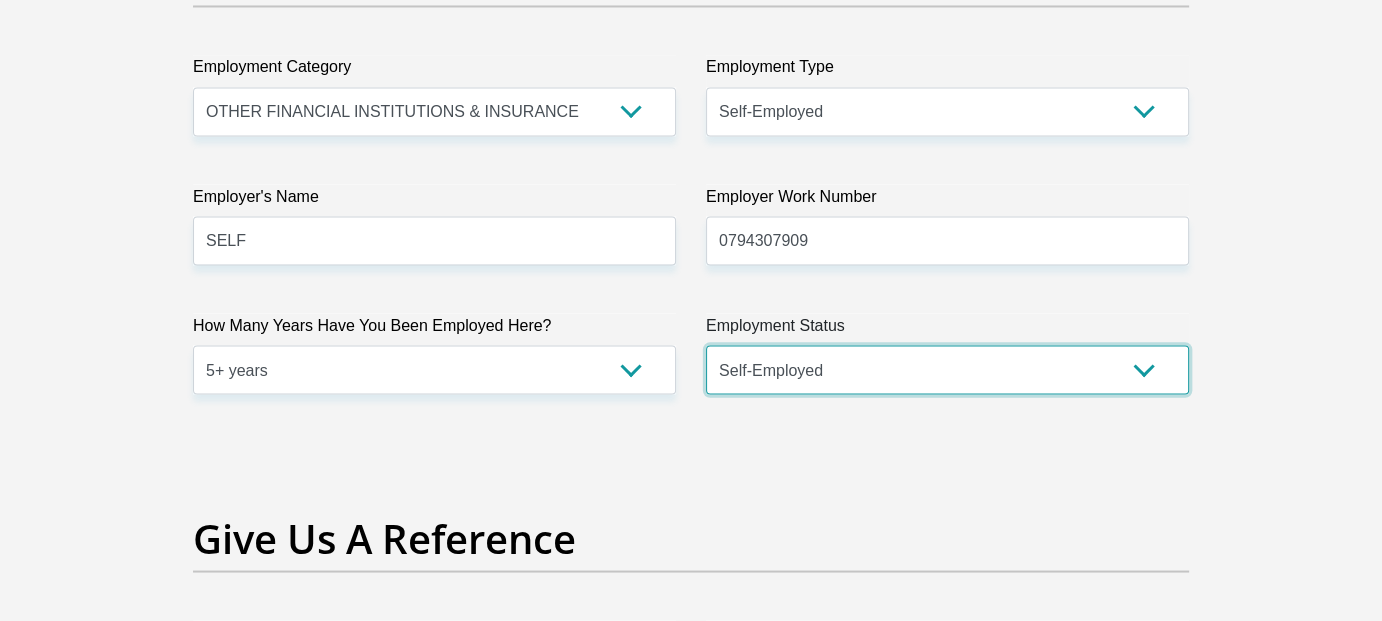 click on "Permanent/Full-time
Part-time/Casual
[DEMOGRAPHIC_DATA] Worker
Self-Employed
Housewife
Retired
Student
Medically Boarded
Disability
Unemployed" at bounding box center (947, 369) 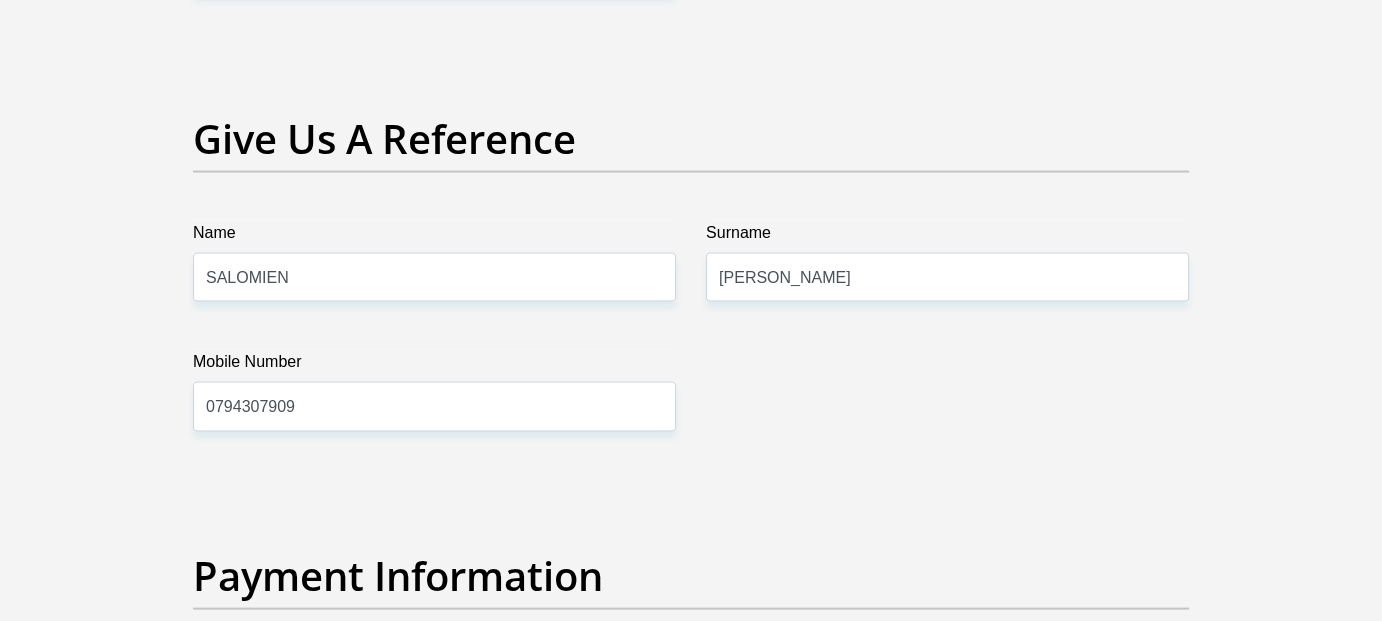 scroll, scrollTop: 4100, scrollLeft: 0, axis: vertical 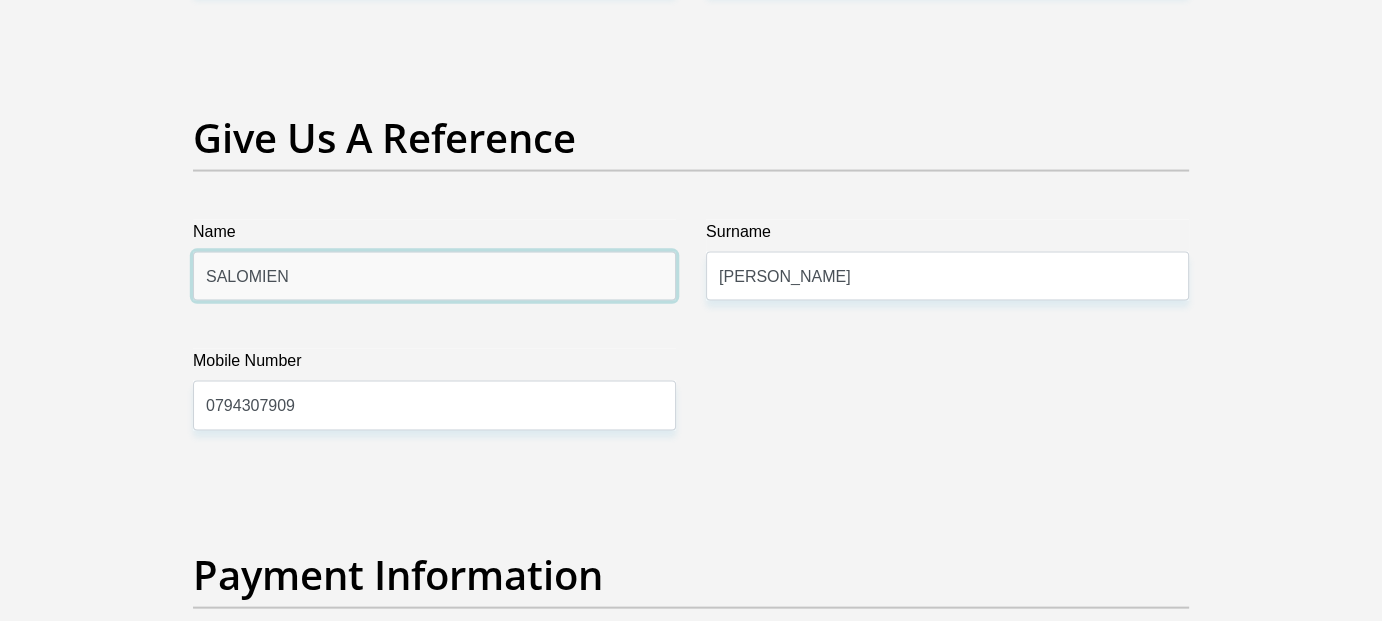 drag, startPoint x: 283, startPoint y: 262, endPoint x: 187, endPoint y: 262, distance: 96 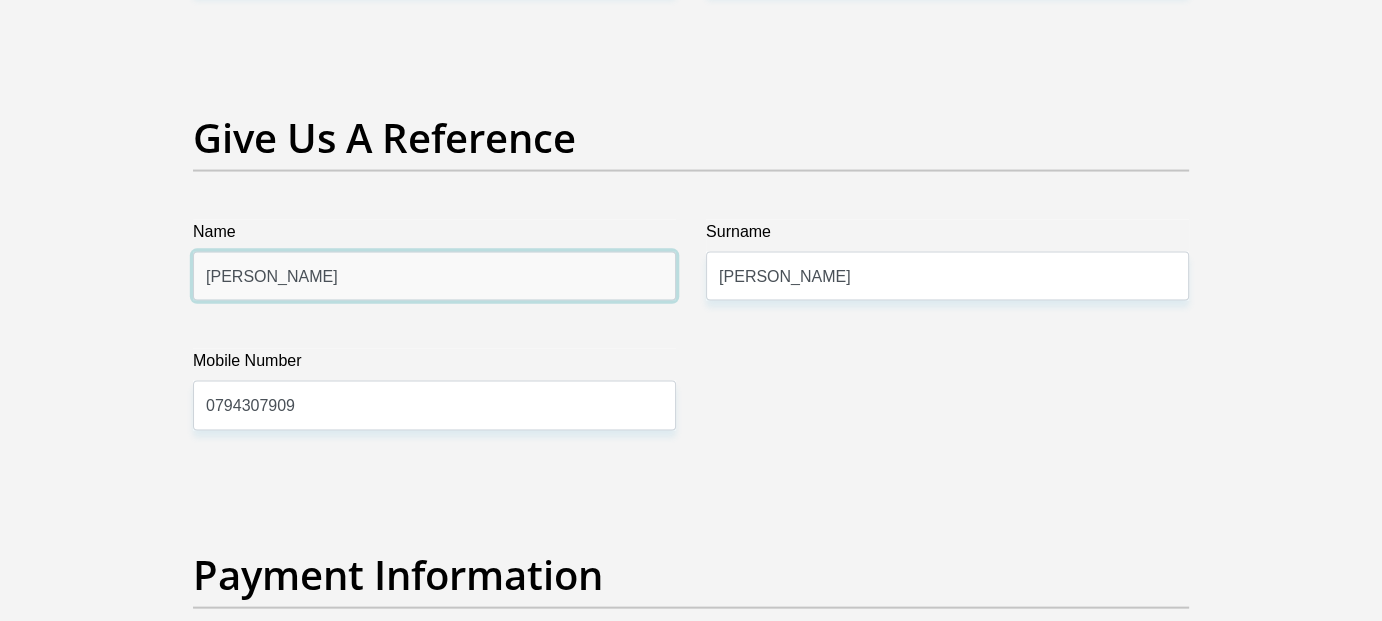 type on "[PERSON_NAME]" 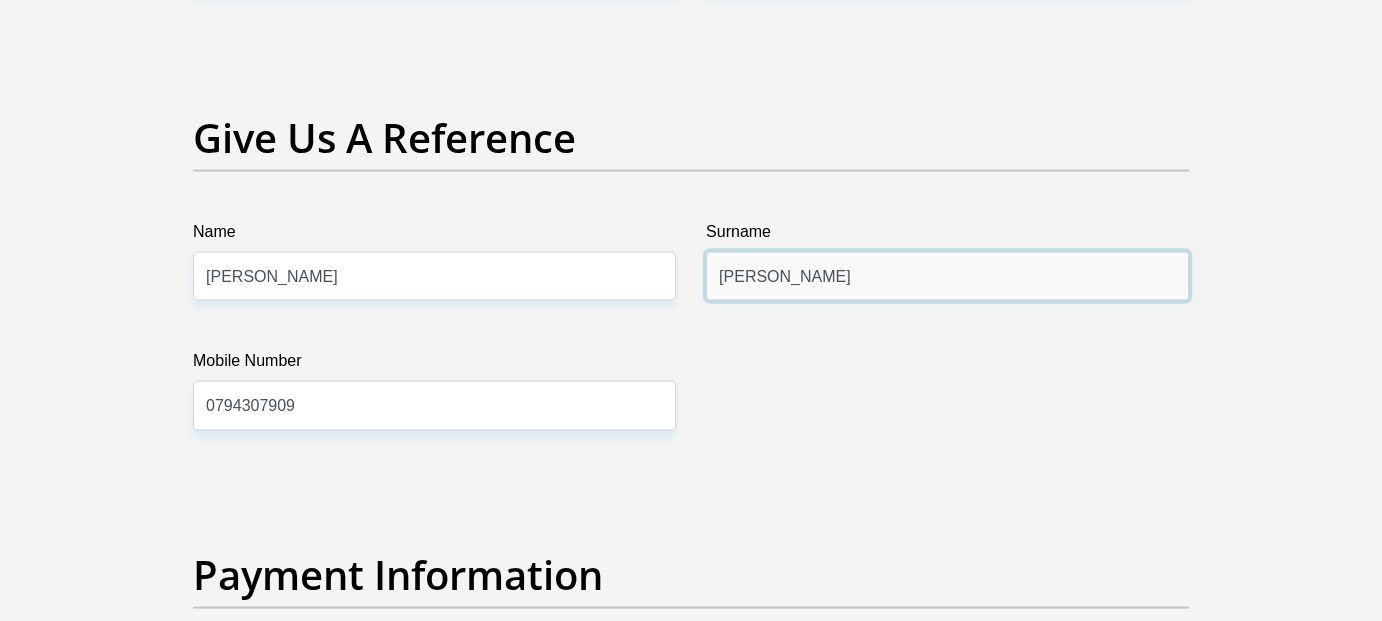 drag, startPoint x: 823, startPoint y: 272, endPoint x: 758, endPoint y: 272, distance: 65 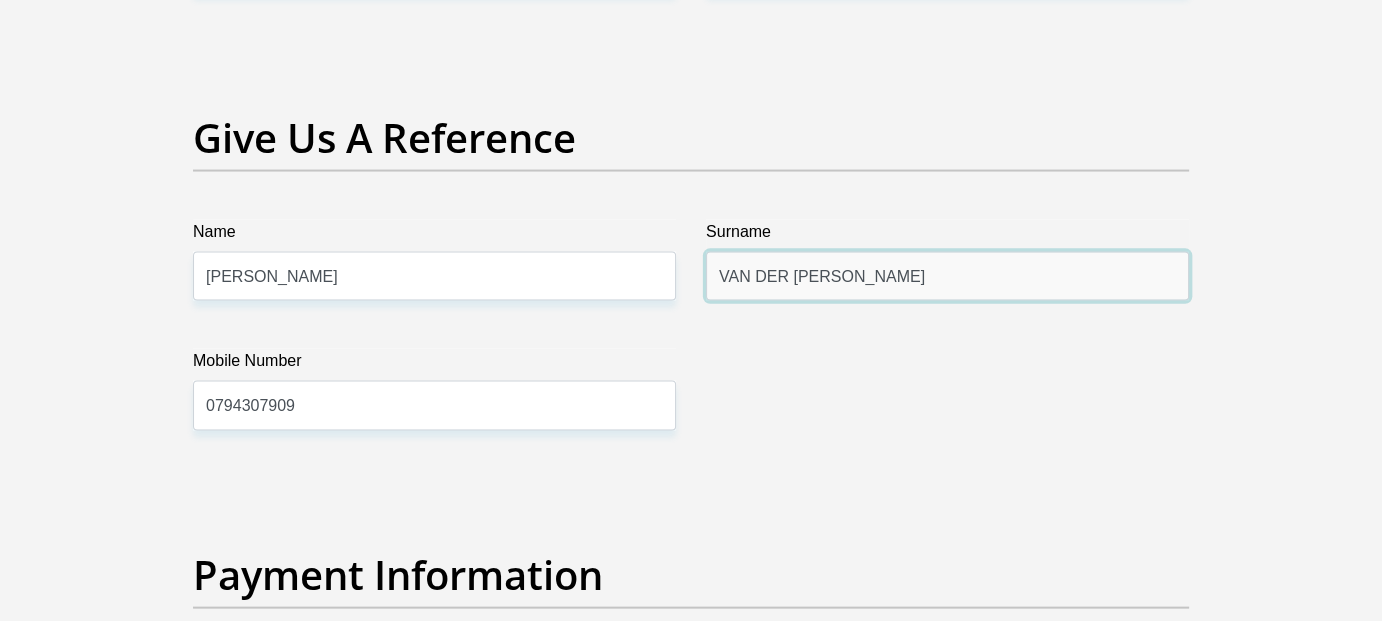 type on "[PERSON_NAME]" 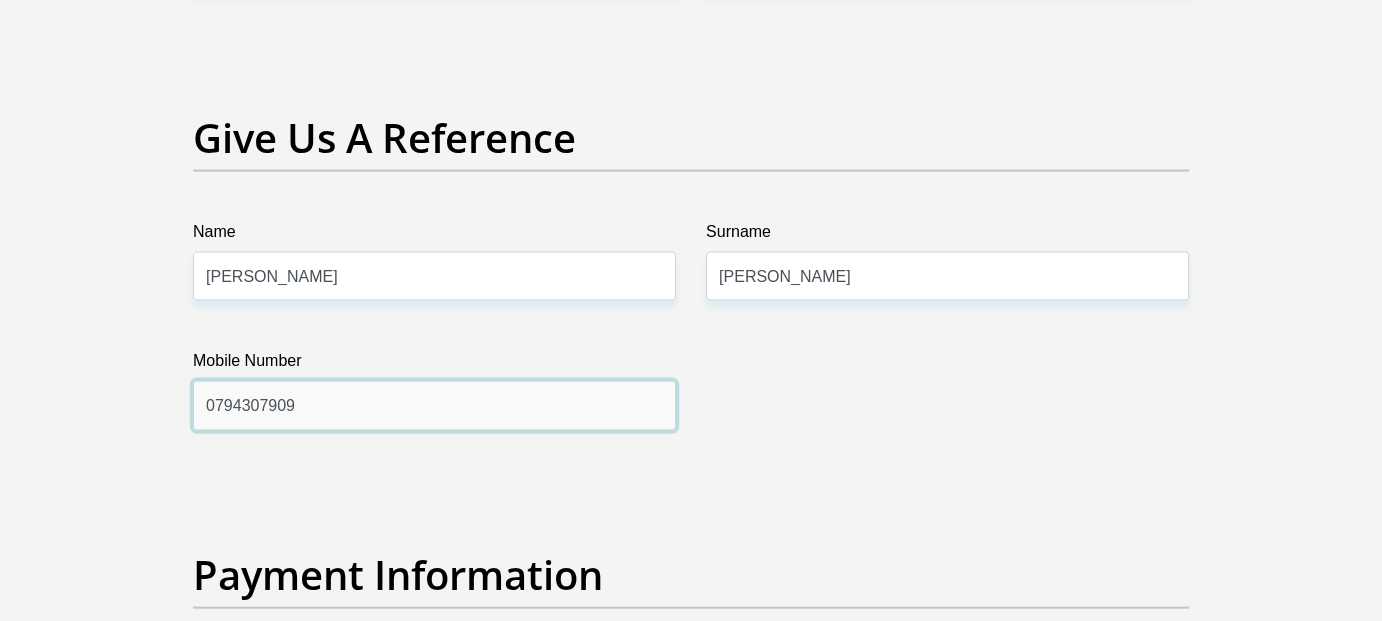 drag, startPoint x: 313, startPoint y: 399, endPoint x: 196, endPoint y: 402, distance: 117.03845 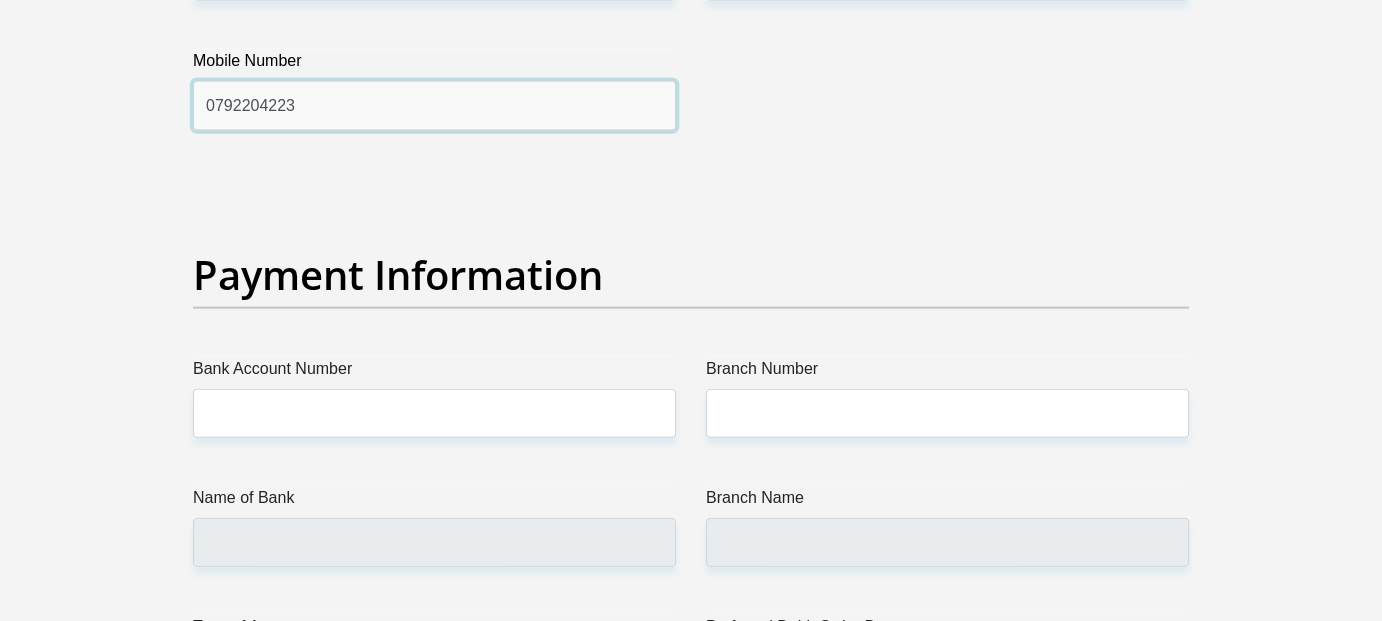 scroll, scrollTop: 4500, scrollLeft: 0, axis: vertical 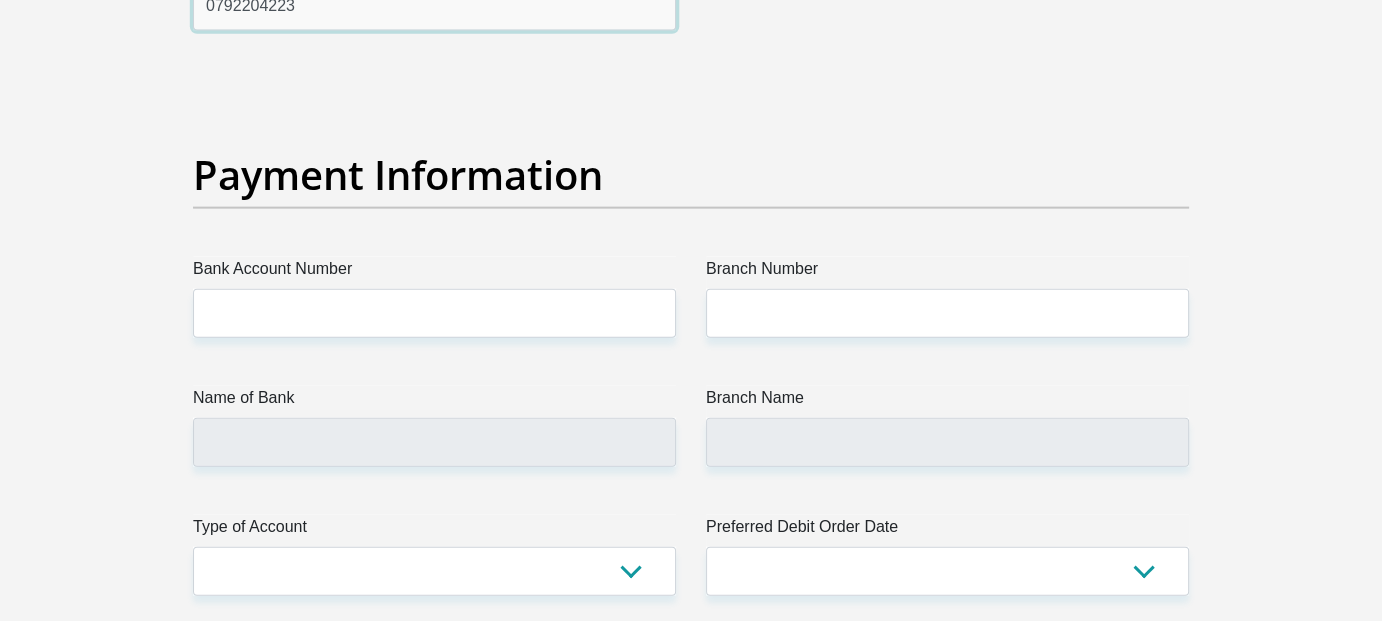 type on "0792204223" 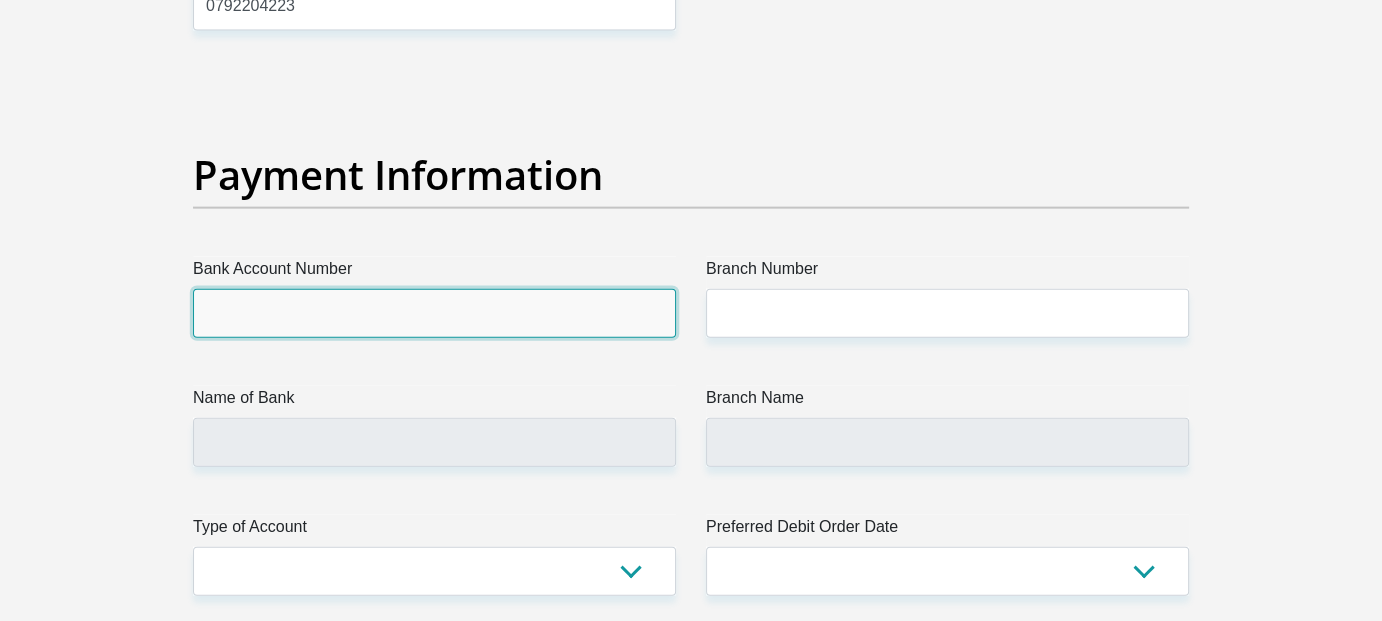 click on "Bank Account Number" at bounding box center (434, 313) 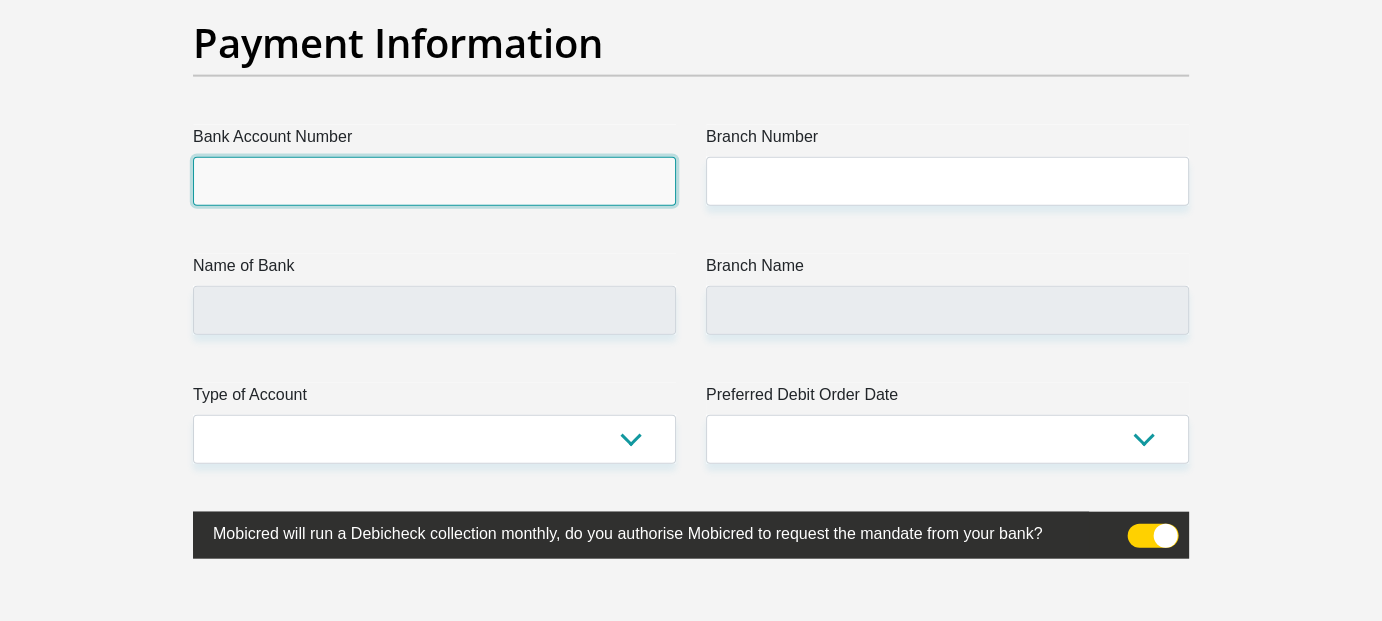 scroll, scrollTop: 4600, scrollLeft: 0, axis: vertical 